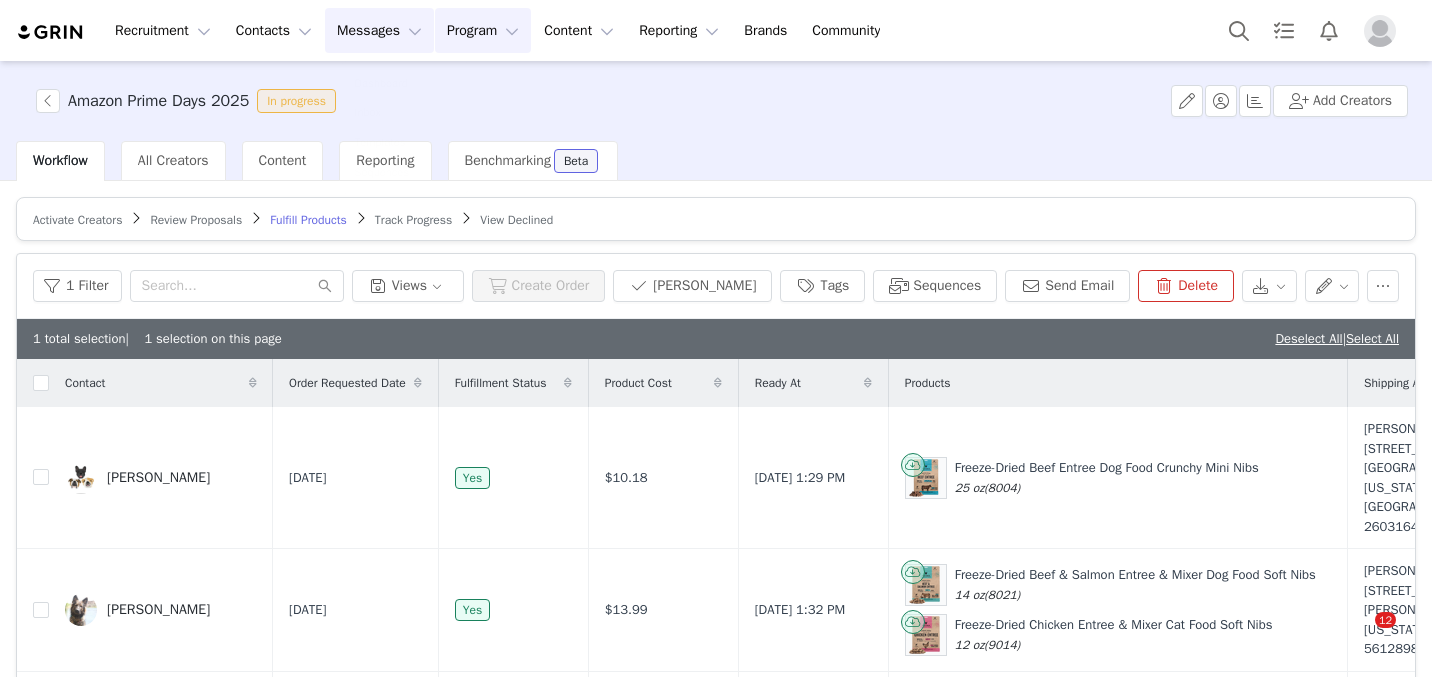 scroll, scrollTop: 0, scrollLeft: 0, axis: both 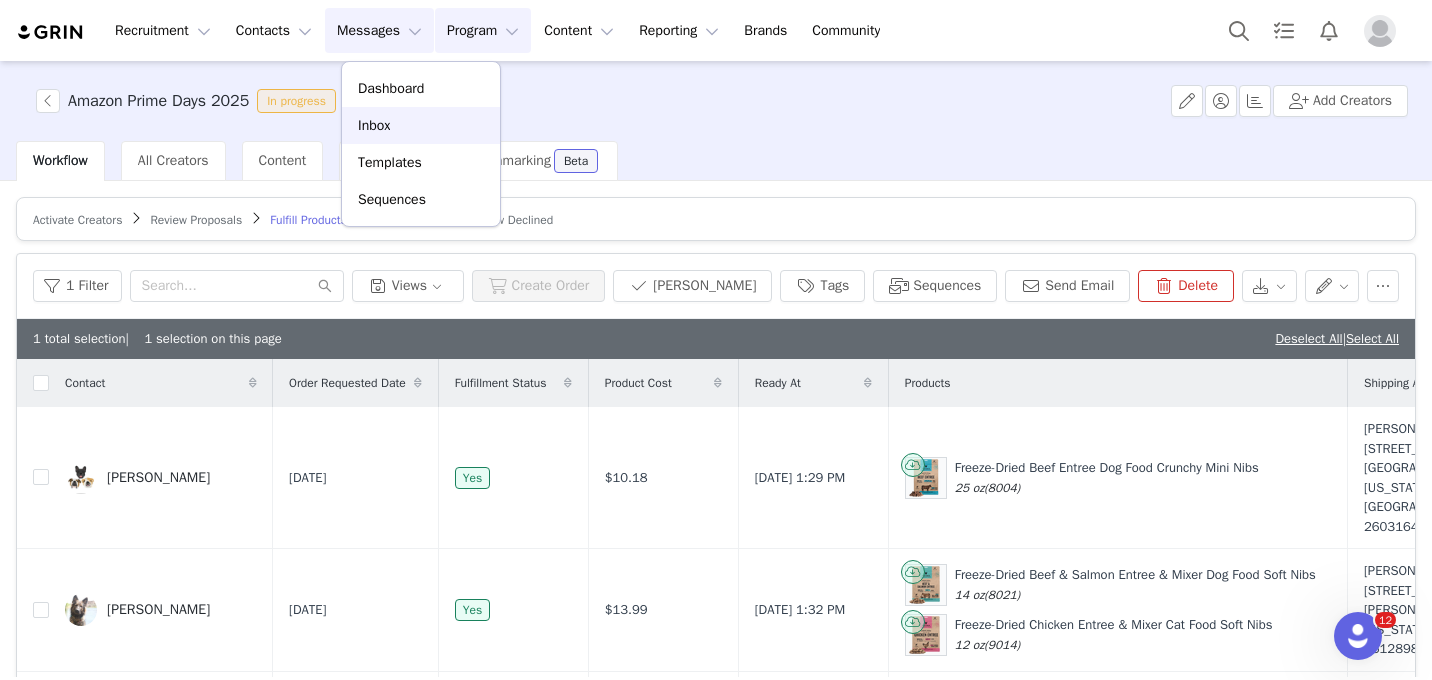 click on "Inbox" at bounding box center [421, 125] 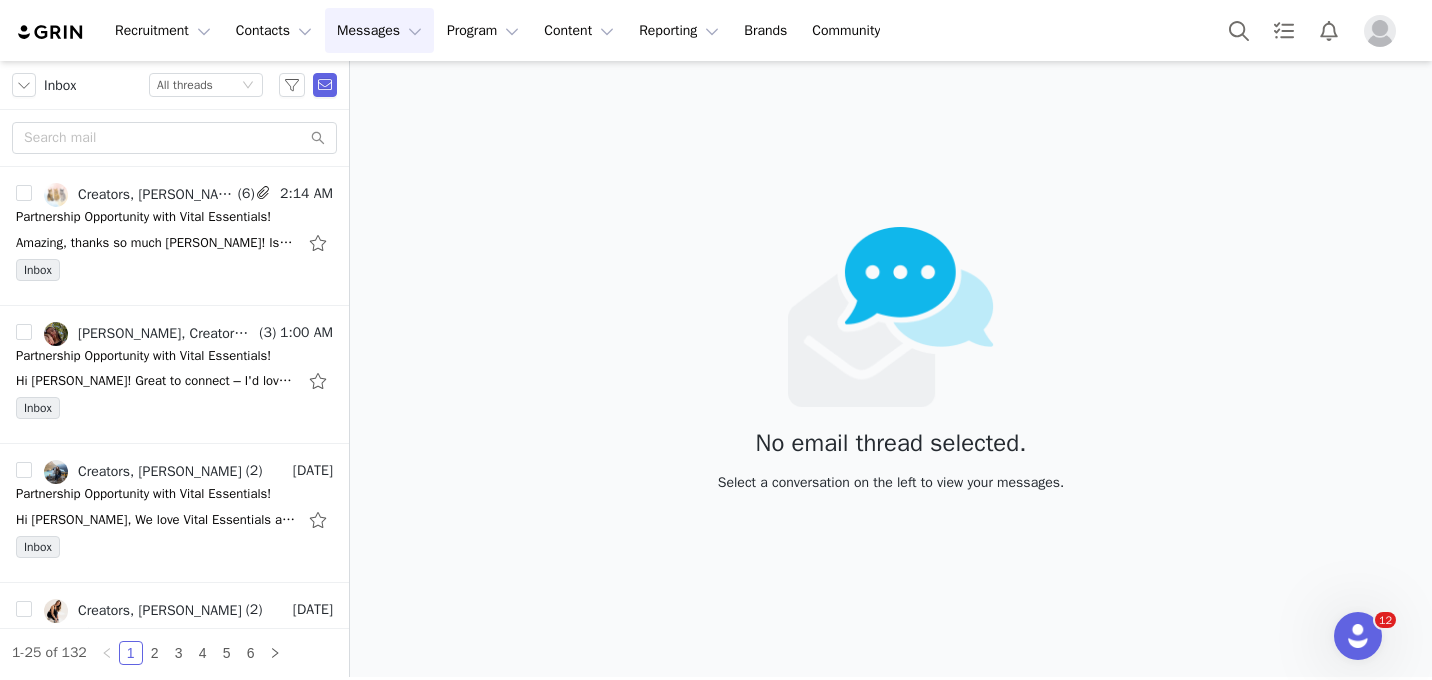 click at bounding box center [1380, 31] 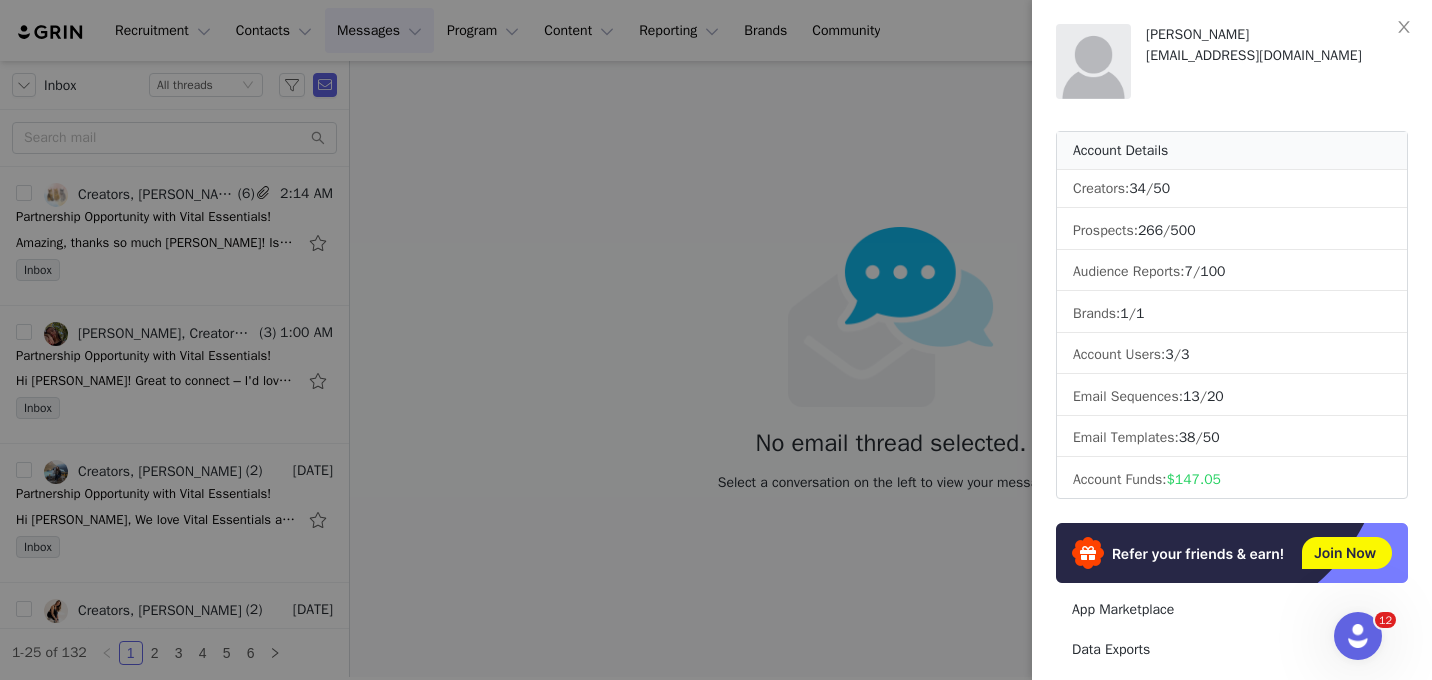 scroll, scrollTop: 333, scrollLeft: 0, axis: vertical 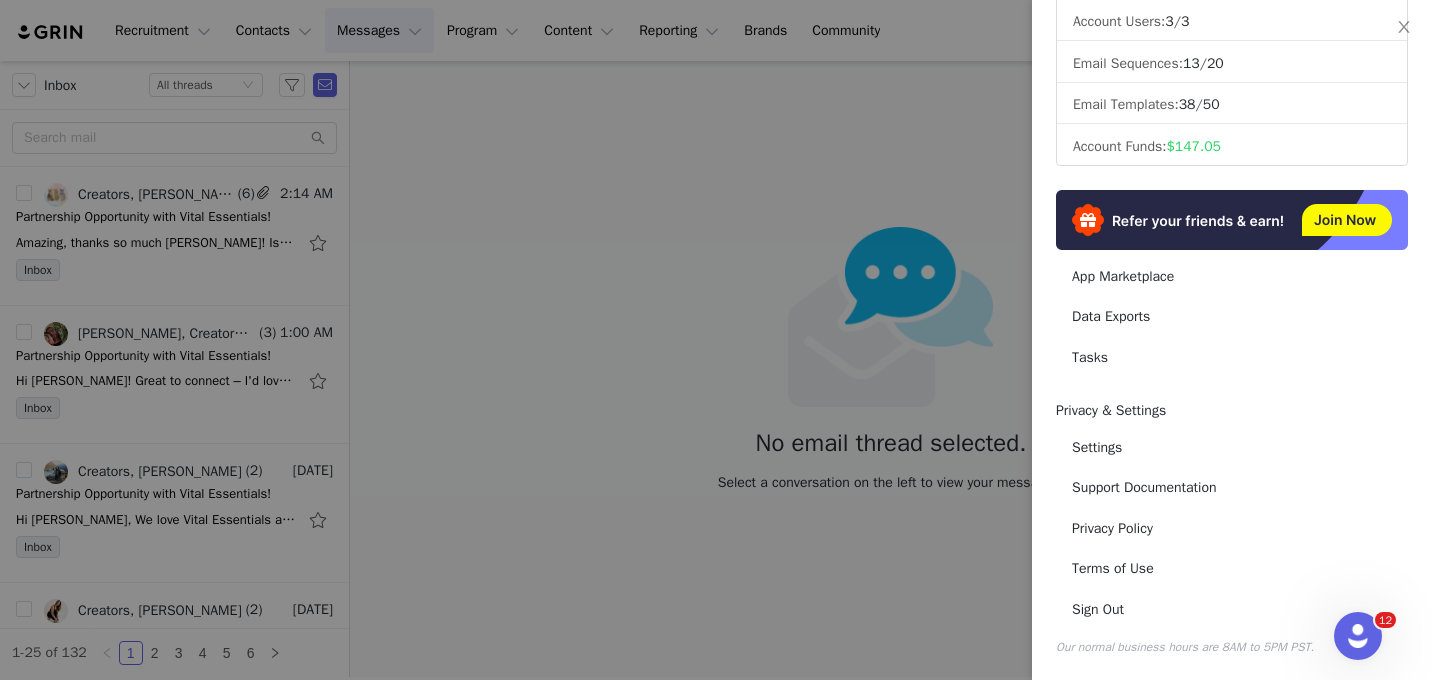click at bounding box center [716, 340] 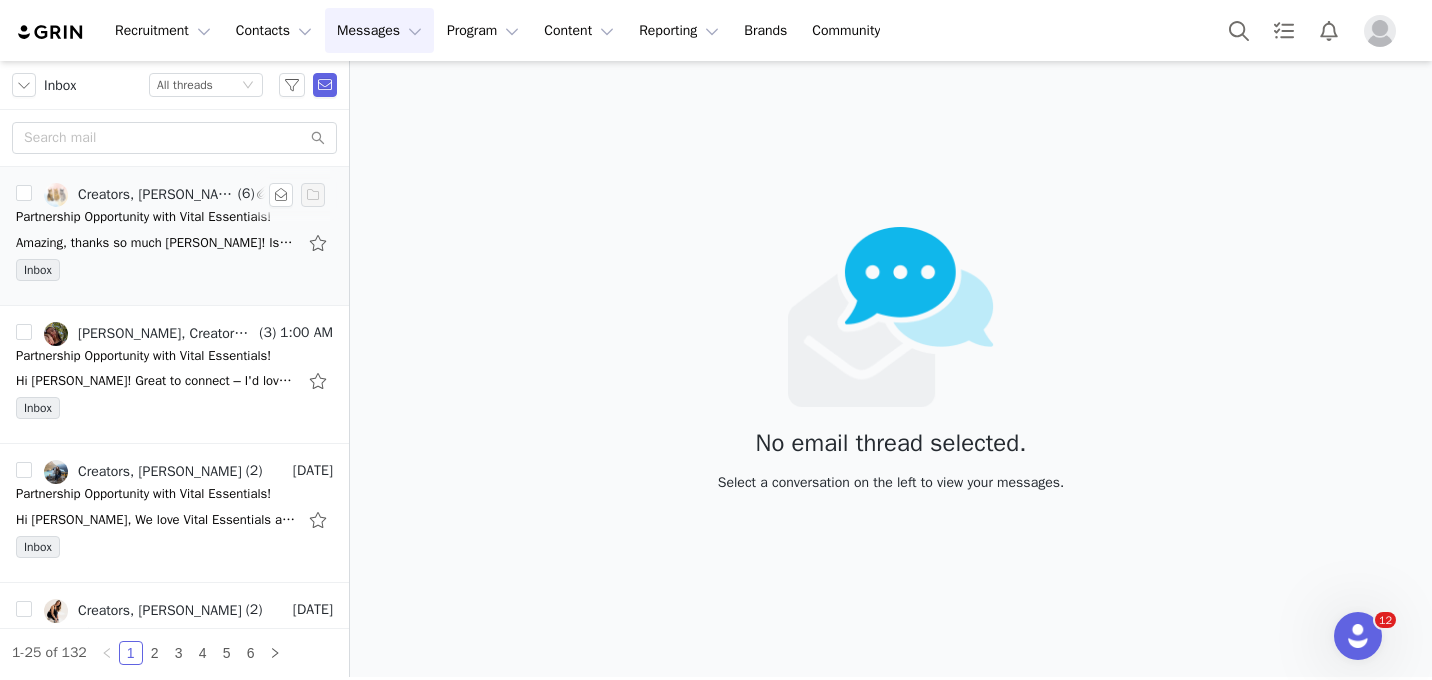 click on "Amazing, thanks so much [PERSON_NAME]! Is there any way to receive the duck hearts? I'm seeing that they're valued at 50.99. It also looks like I'm only able to select 2 products max?
I don't think I'll have time to complete the Amazon Prime Day campaign with" at bounding box center (156, 243) 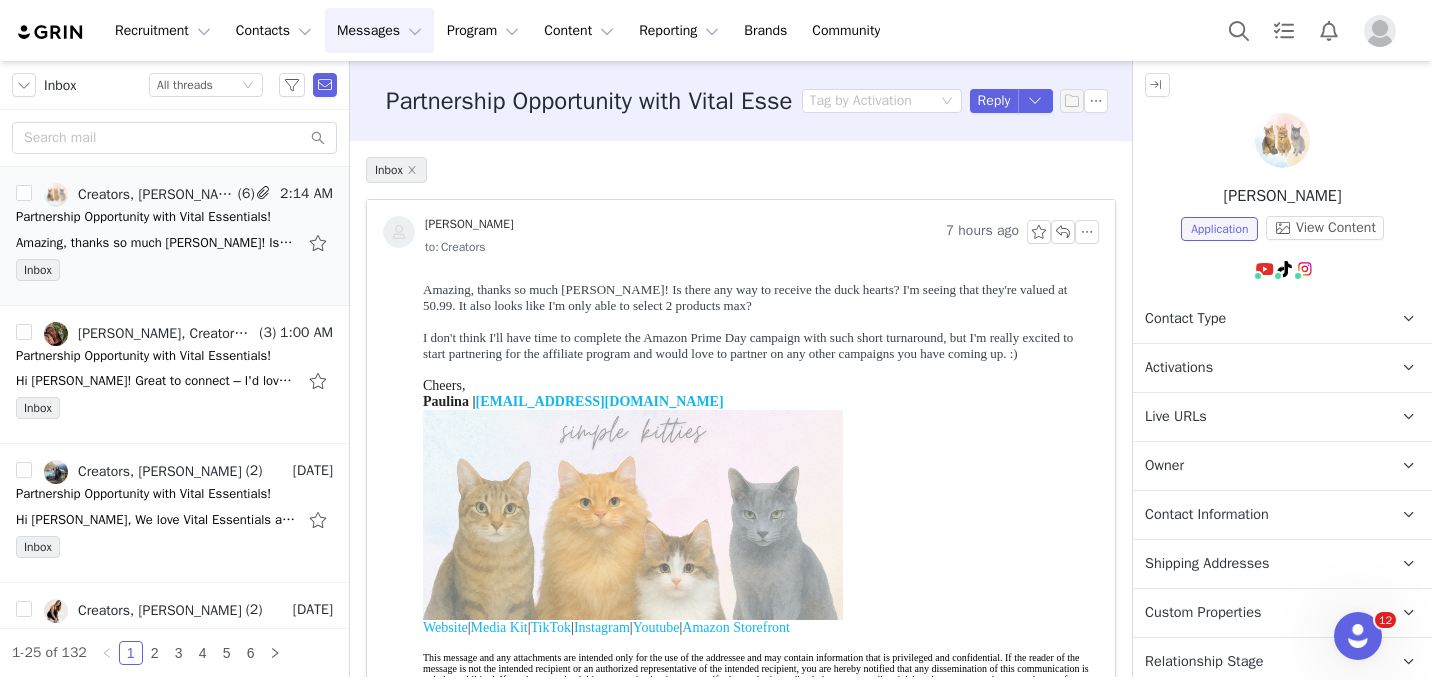scroll, scrollTop: 0, scrollLeft: 0, axis: both 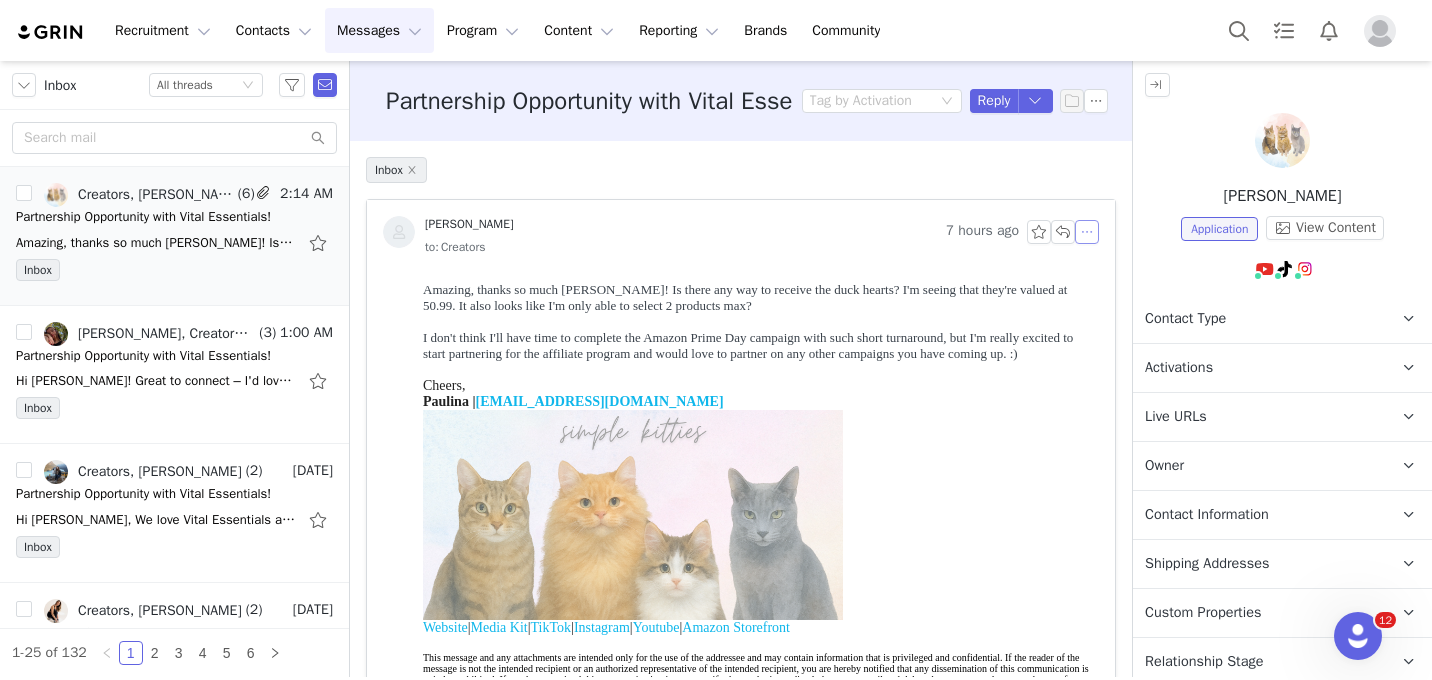 click at bounding box center (1087, 232) 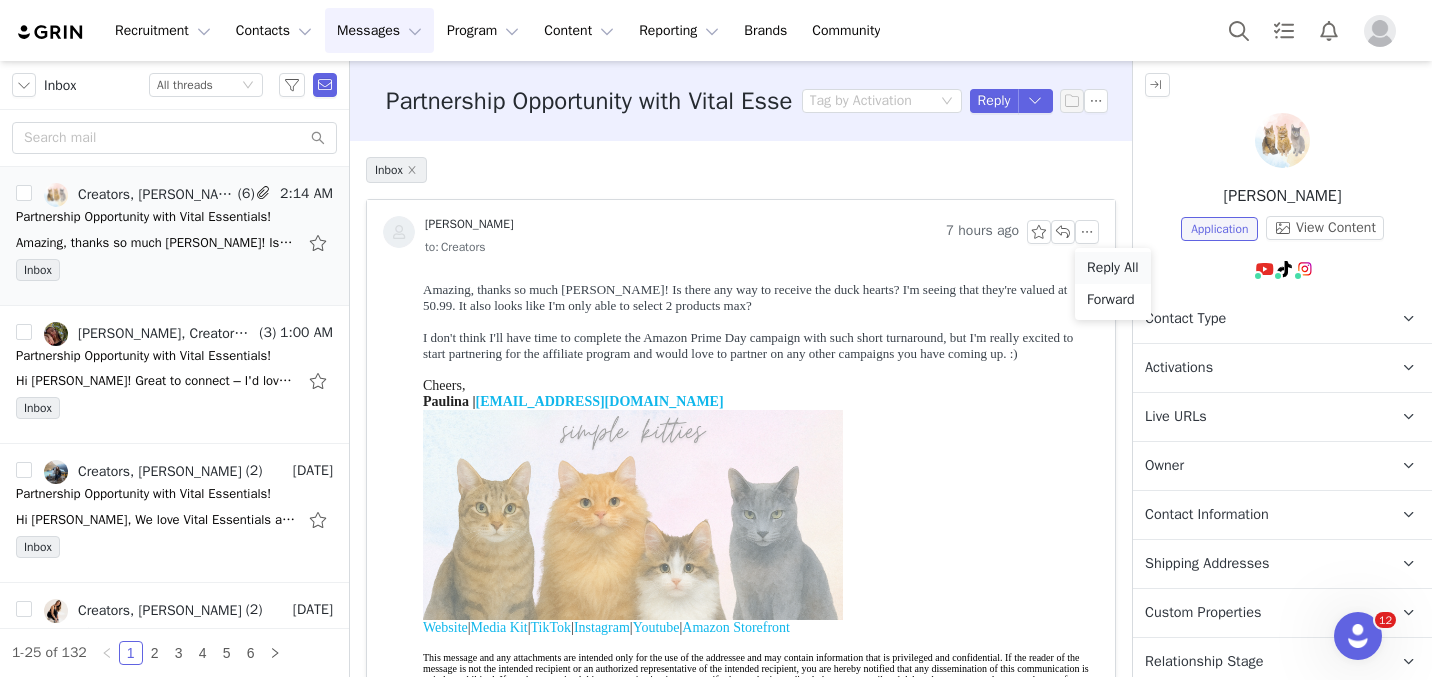 click on "Reply All" at bounding box center (1113, 268) 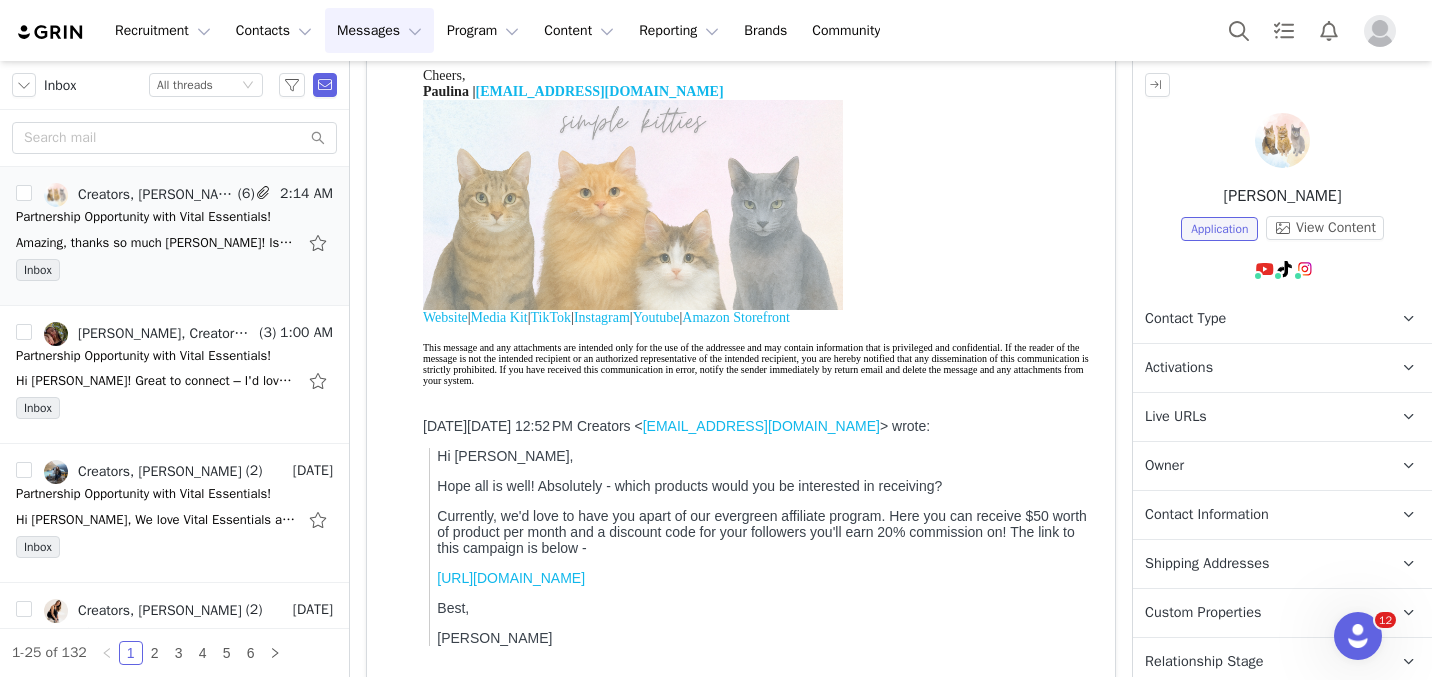 scroll, scrollTop: 555, scrollLeft: 0, axis: vertical 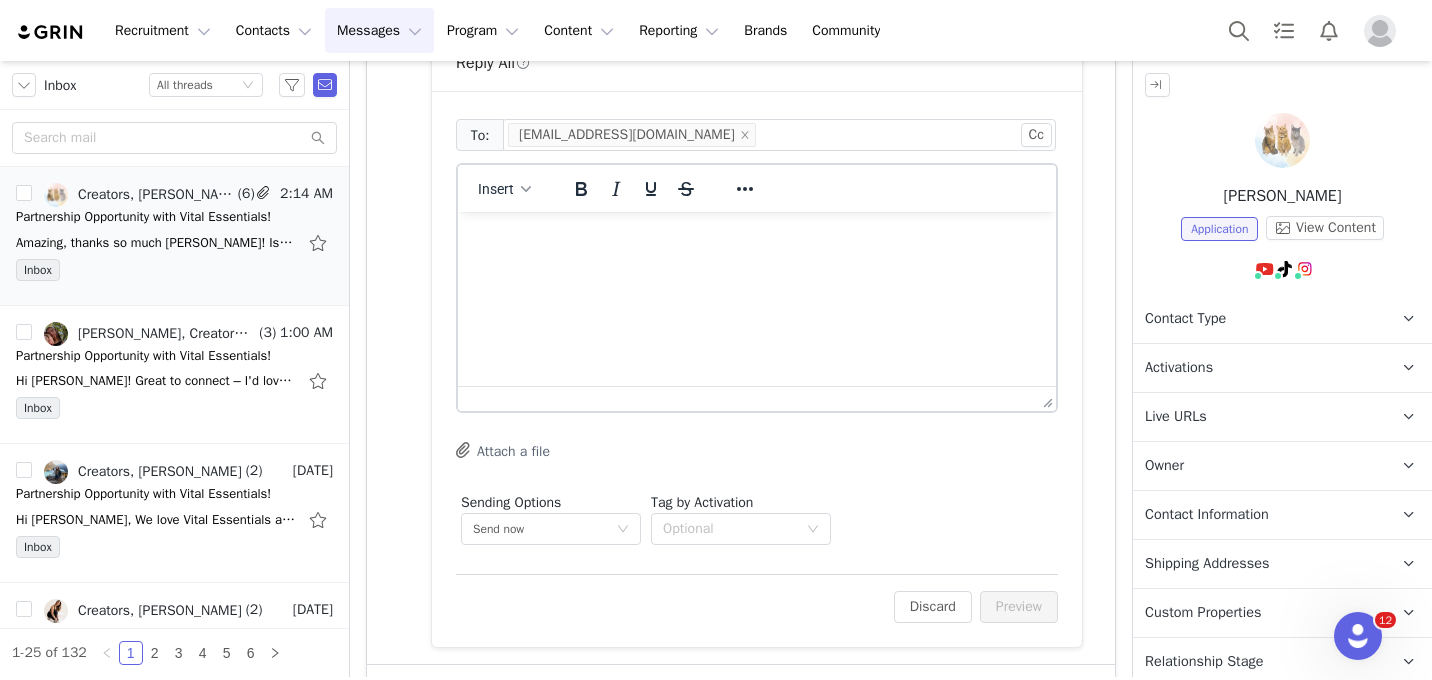 click at bounding box center (757, 239) 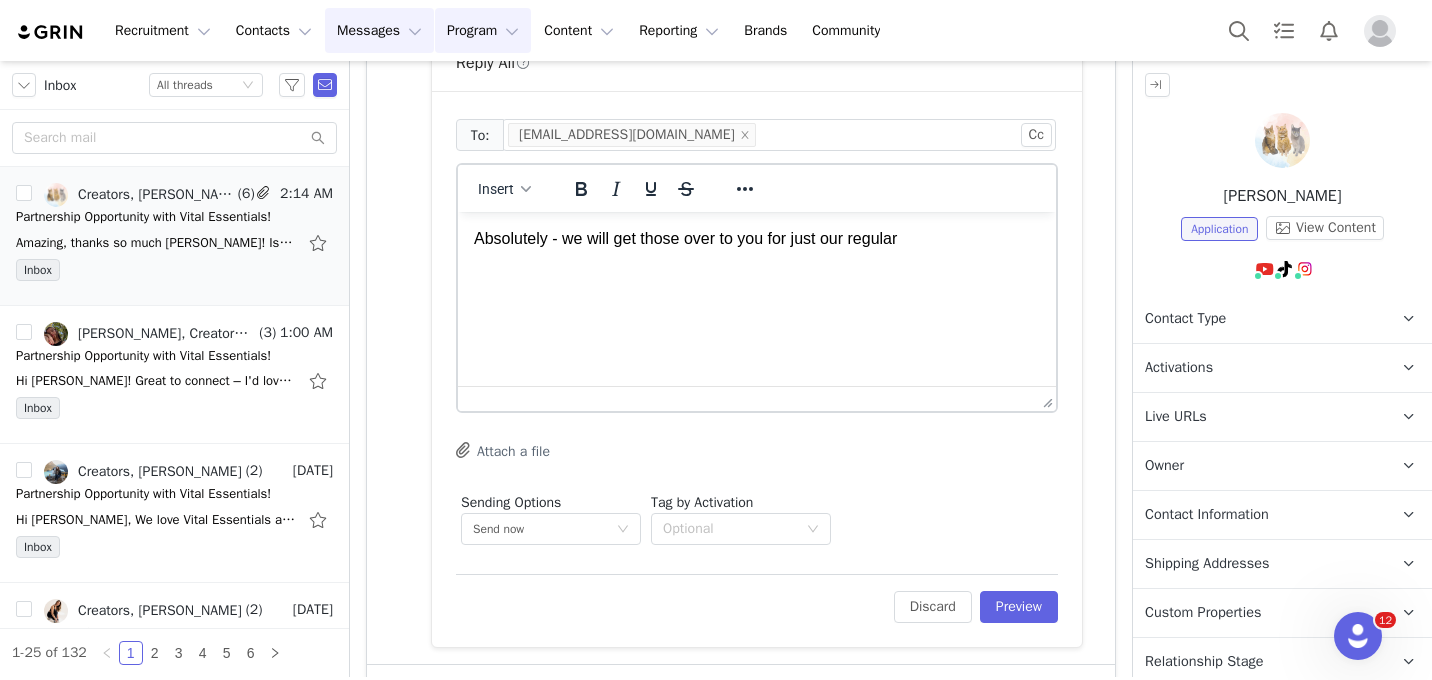 click on "Program Program" at bounding box center (483, 30) 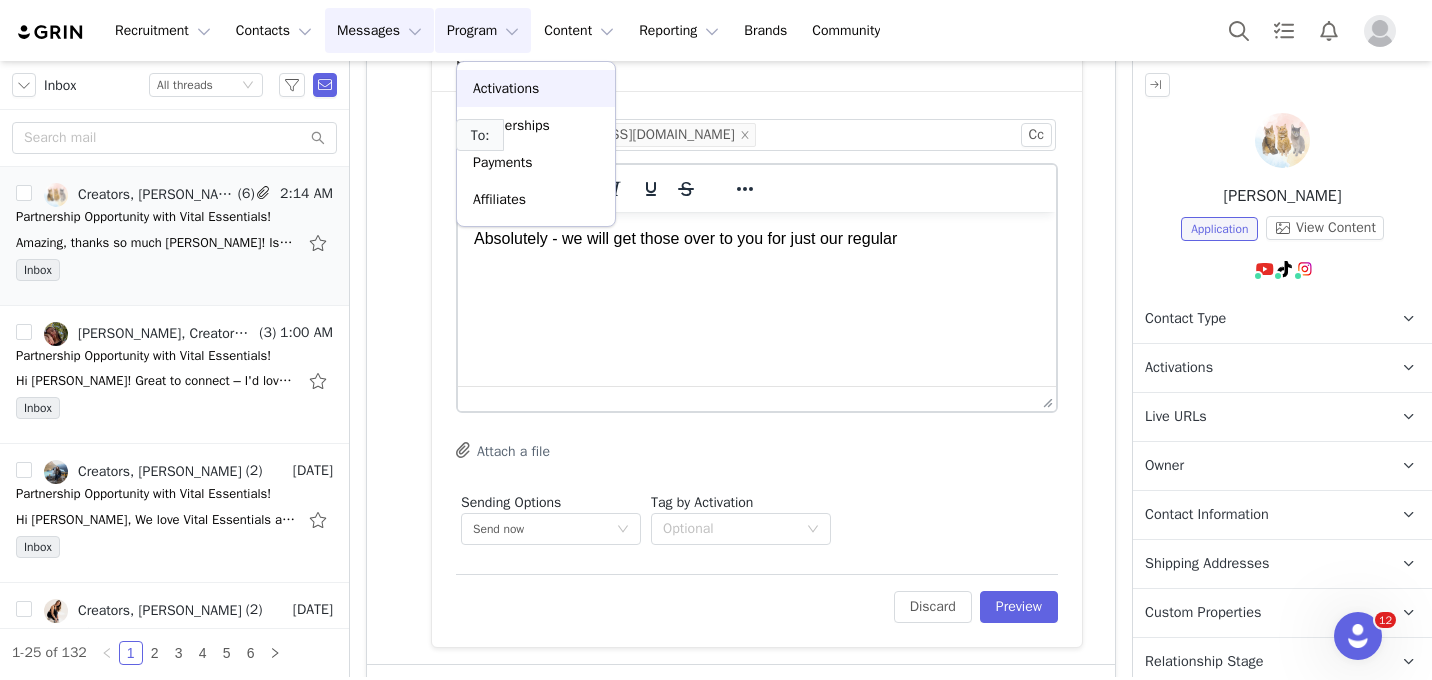 click on "Activations" at bounding box center [536, 88] 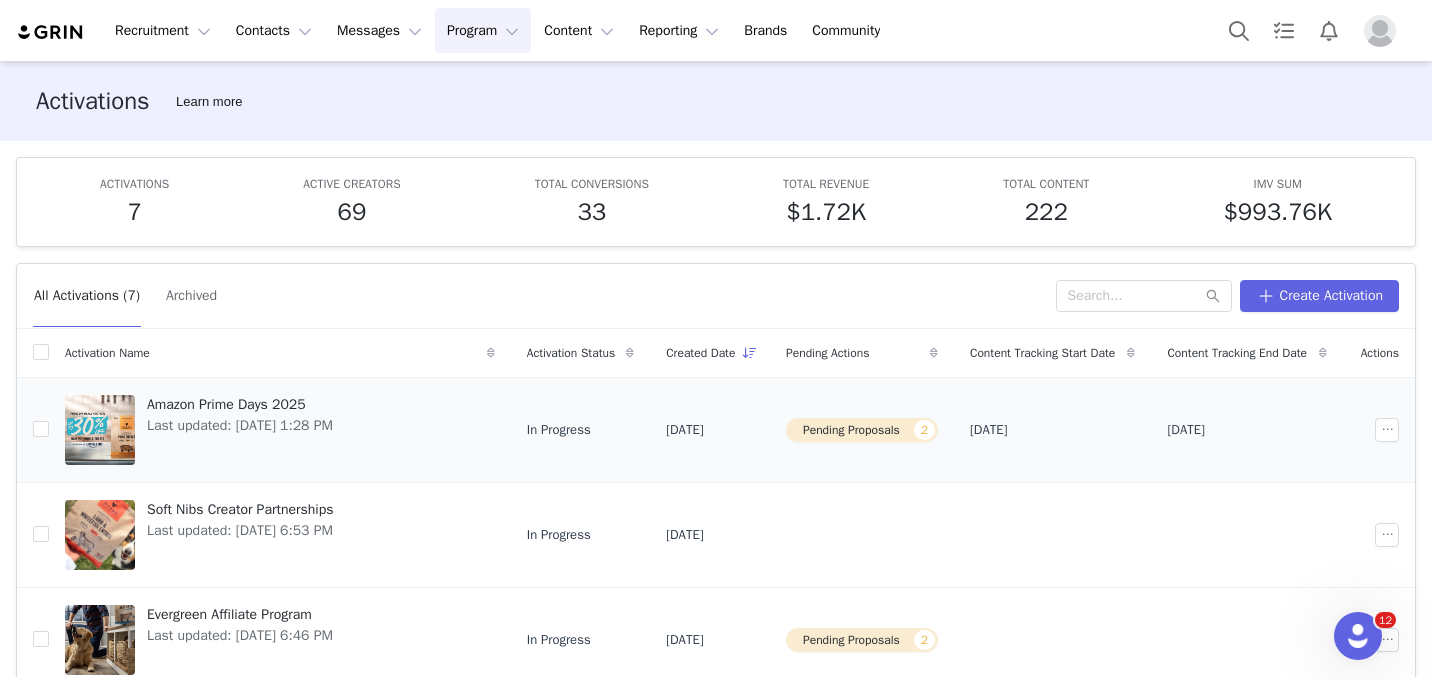 click on "Amazon Prime Days 2025 Last updated: [DATE] 1:28 PM" at bounding box center [240, 430] 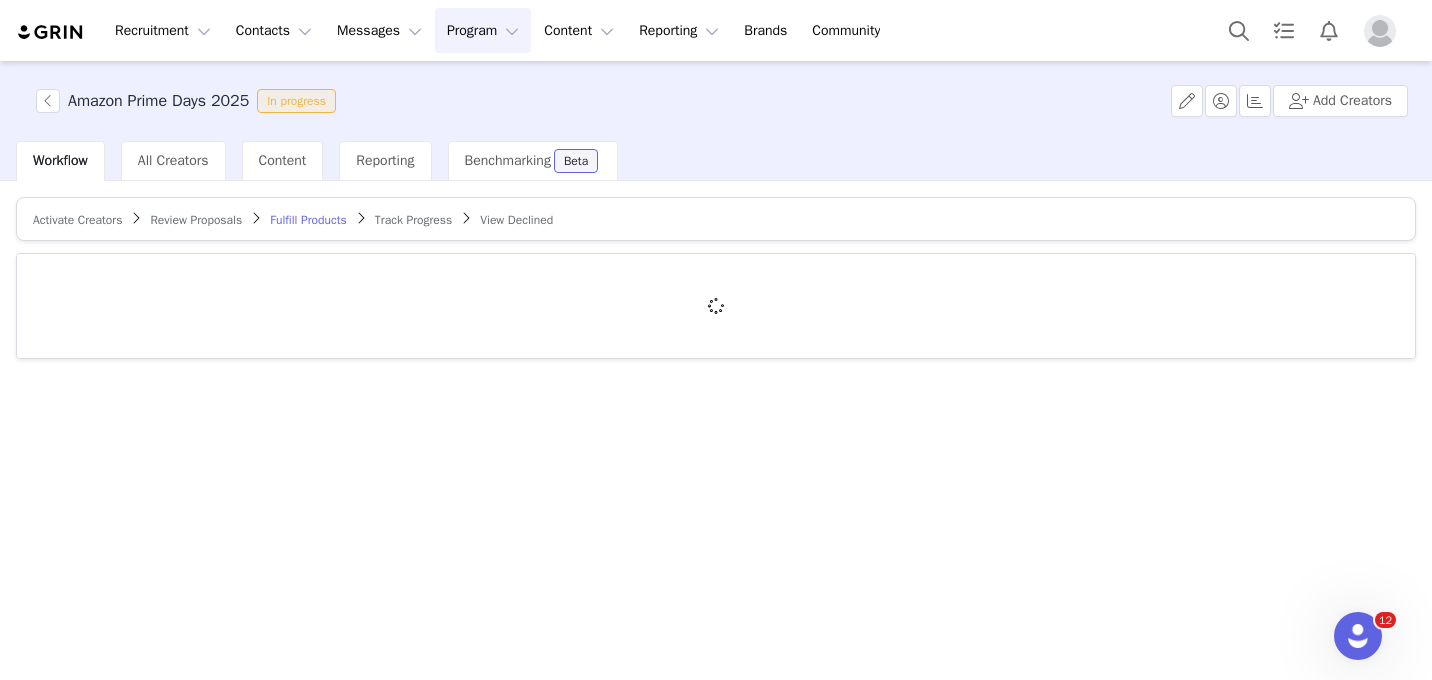click on "Review Proposals" at bounding box center [196, 220] 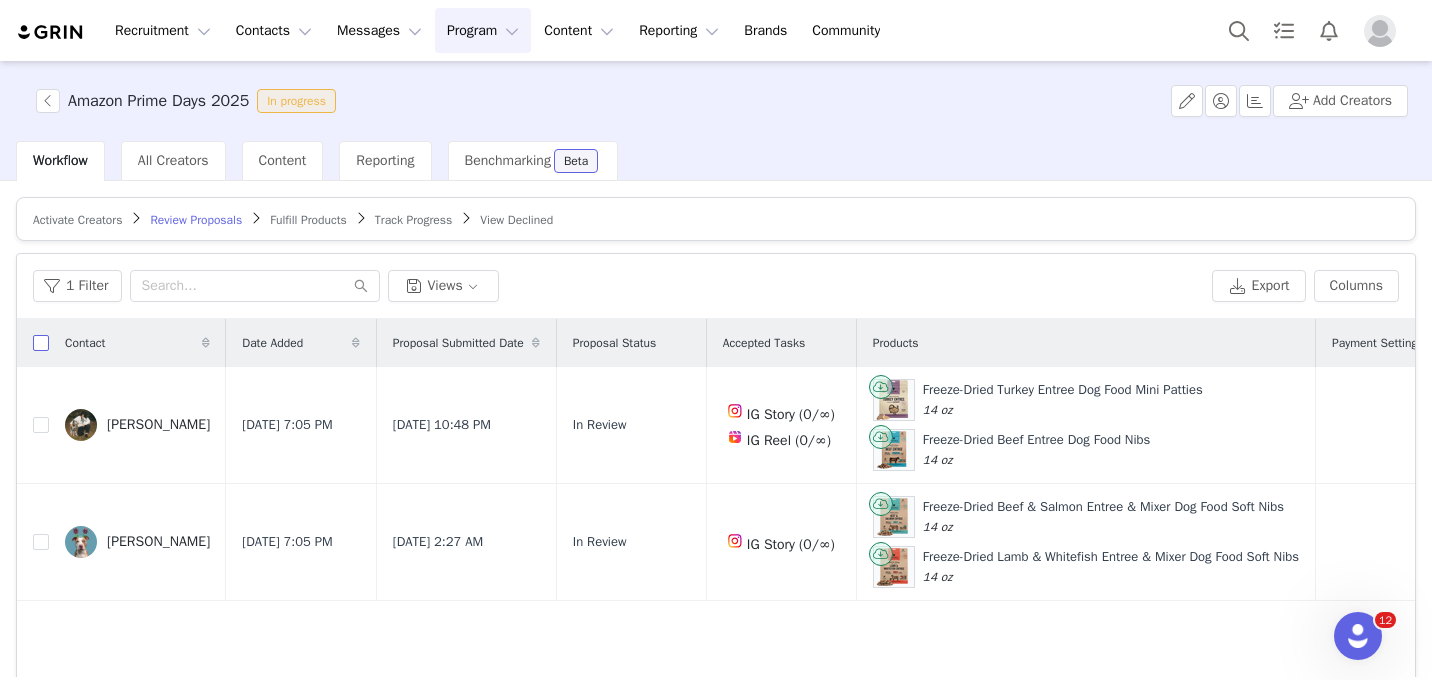 click at bounding box center (41, 343) 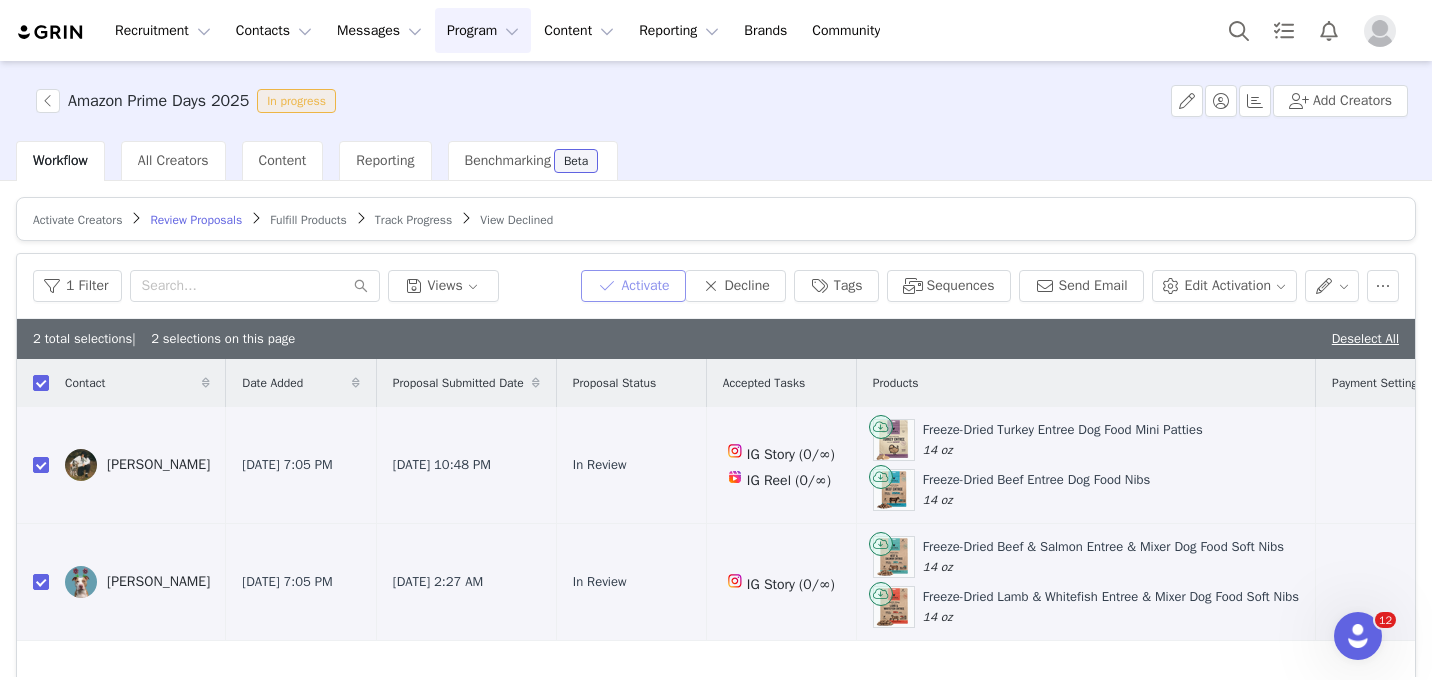 click on "Activate" at bounding box center [633, 286] 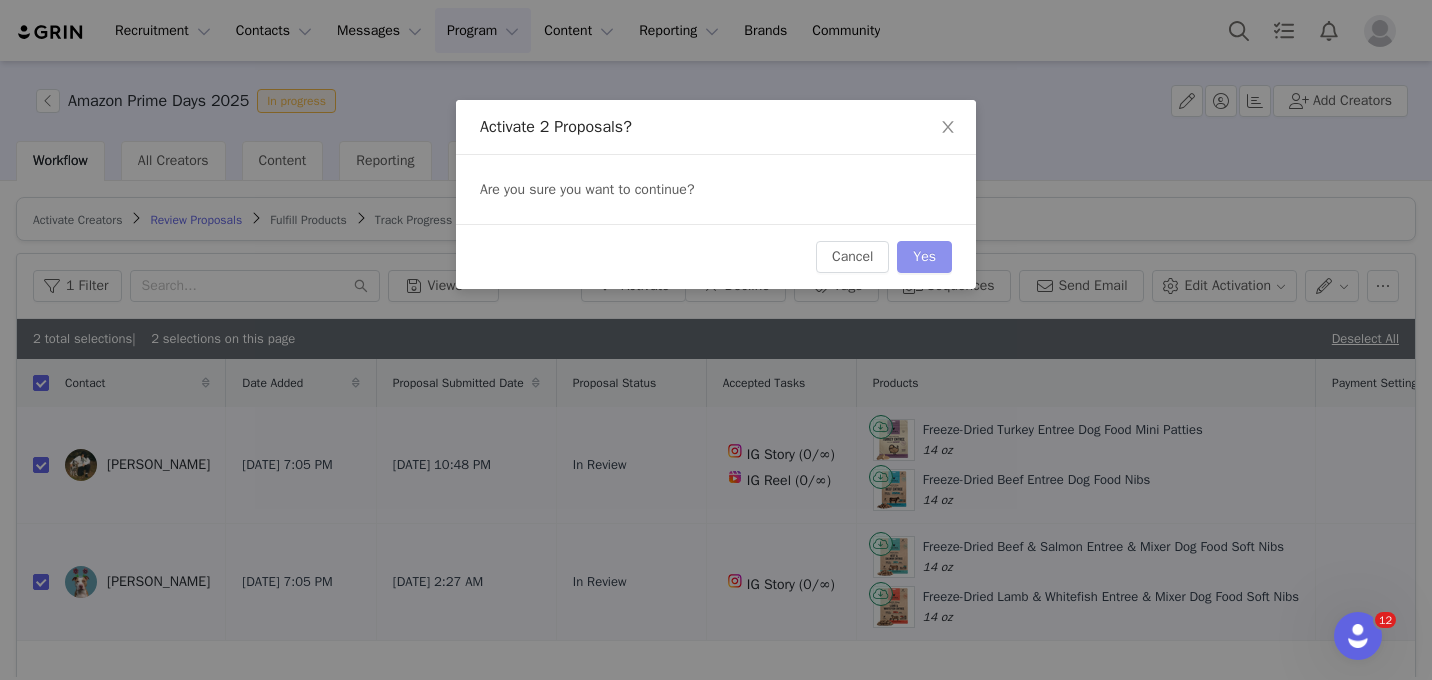 click on "Yes" at bounding box center [924, 257] 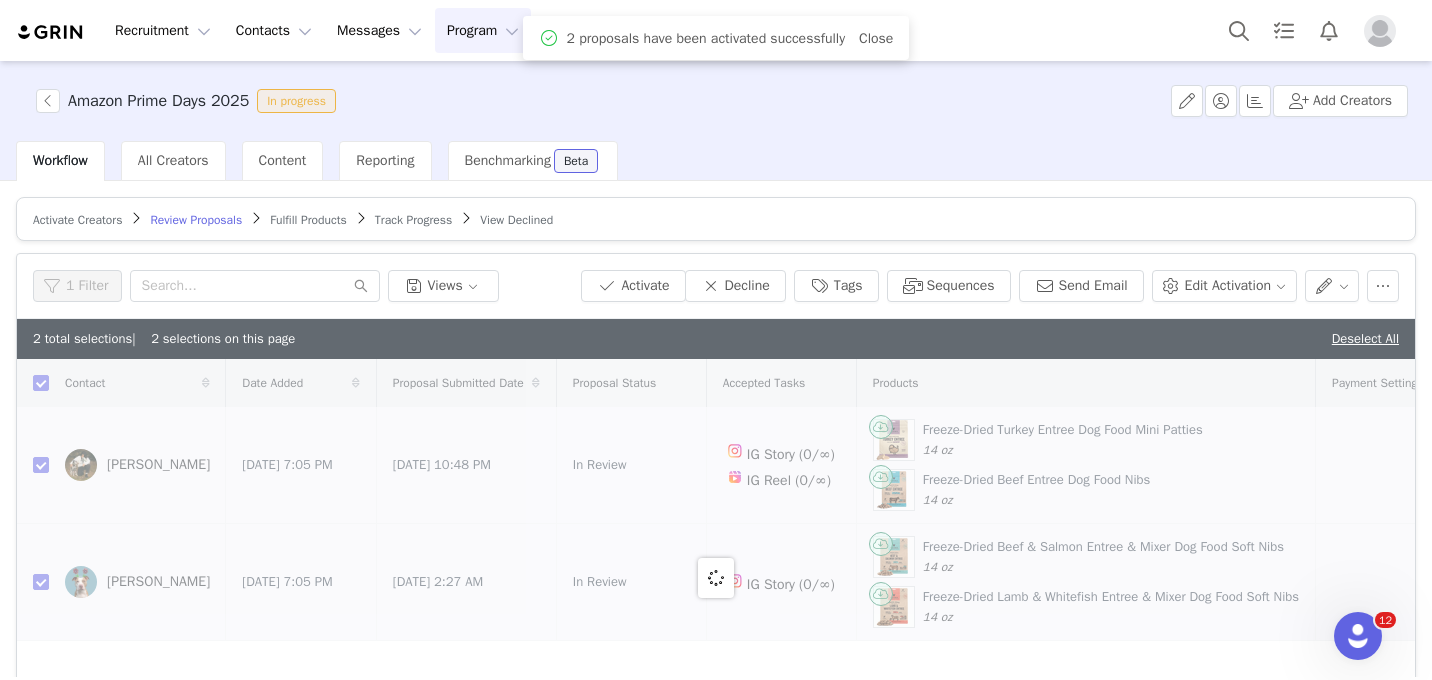 click on "Fulfill Products" at bounding box center (308, 220) 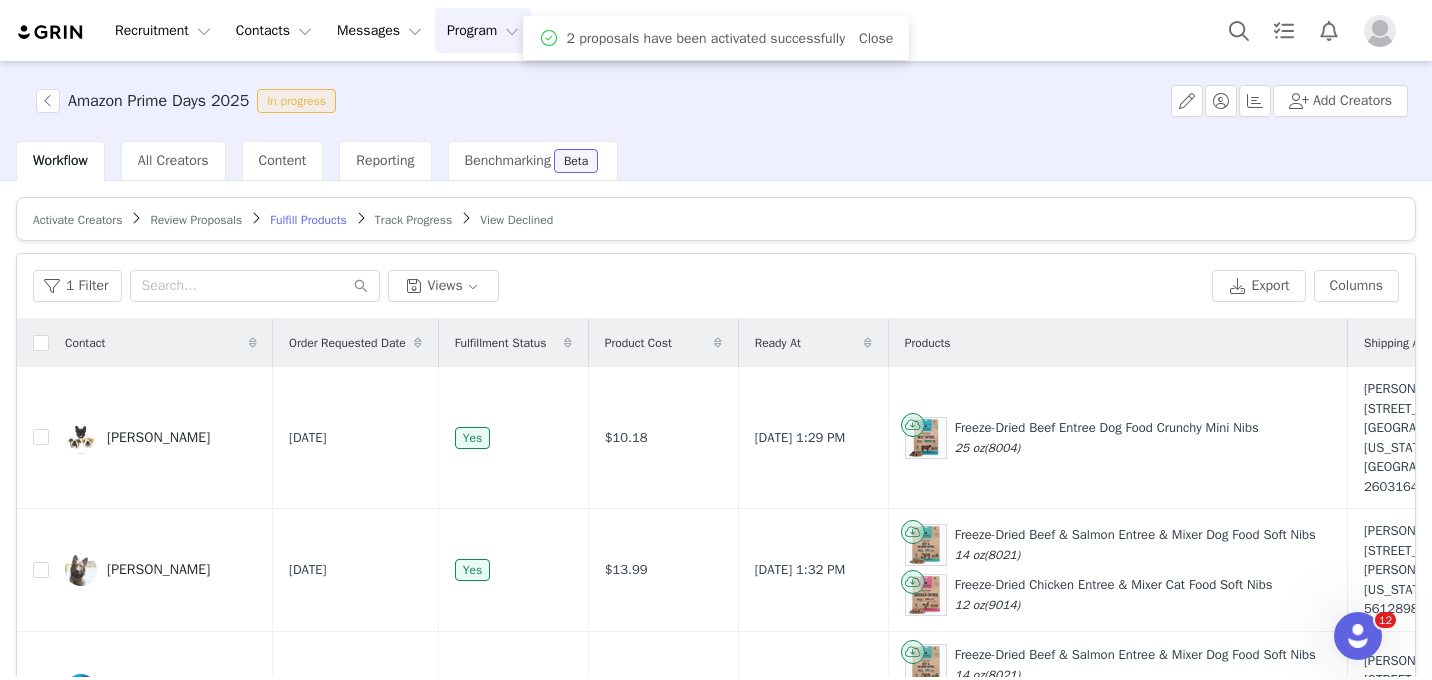 scroll, scrollTop: 1922, scrollLeft: 0, axis: vertical 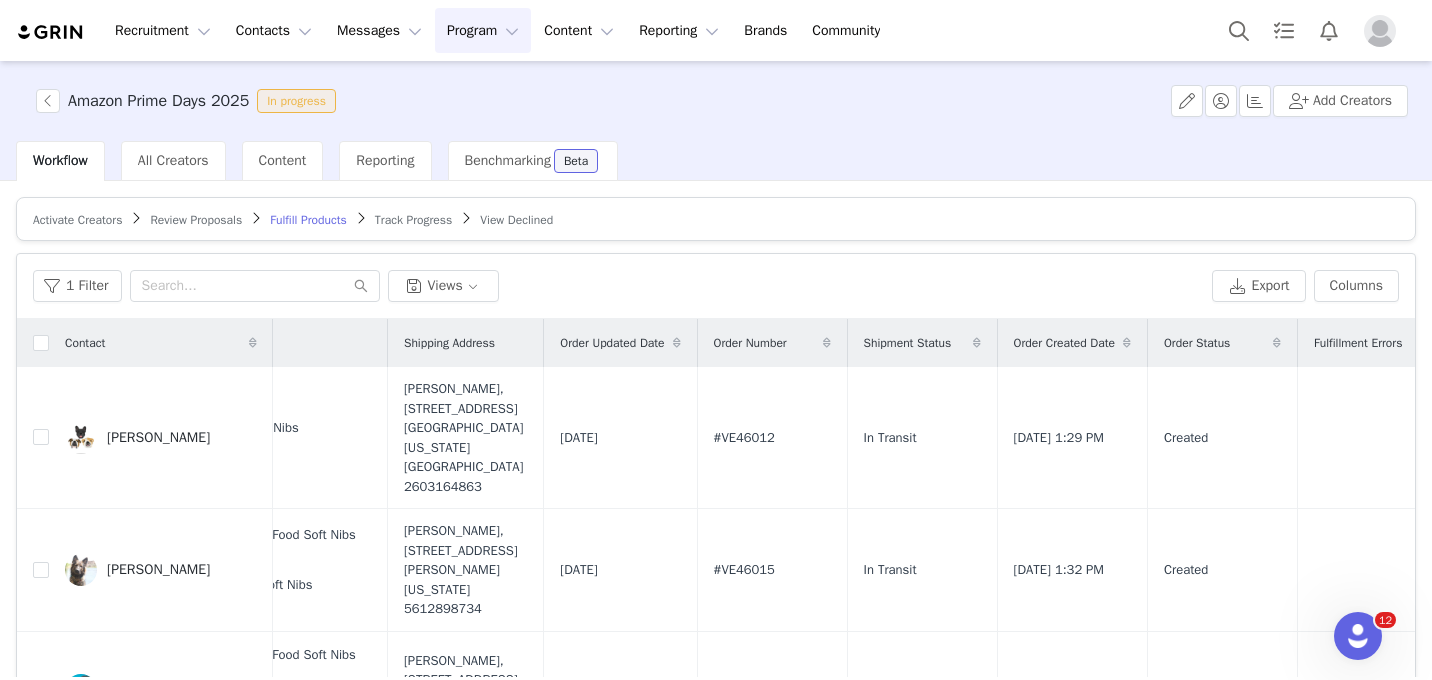 click on "Order Status" at bounding box center (1197, 343) 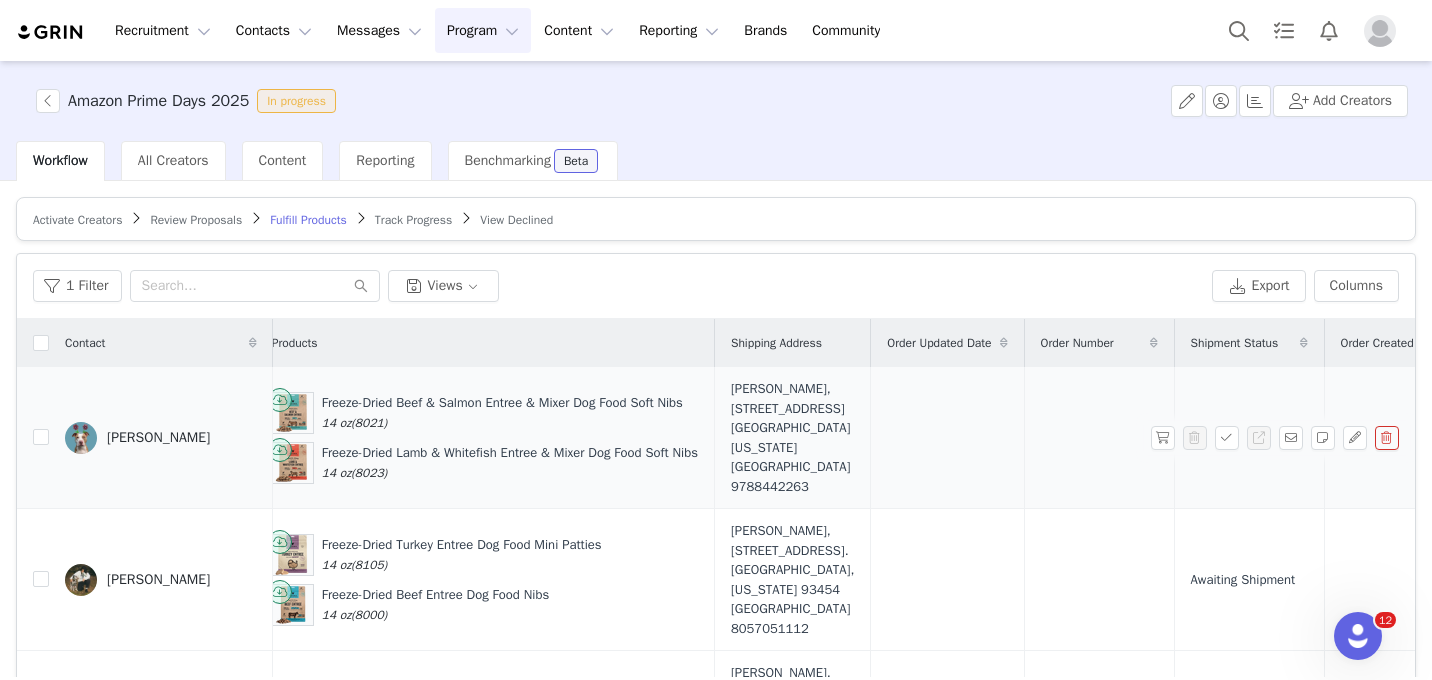 scroll, scrollTop: 0, scrollLeft: 58, axis: horizontal 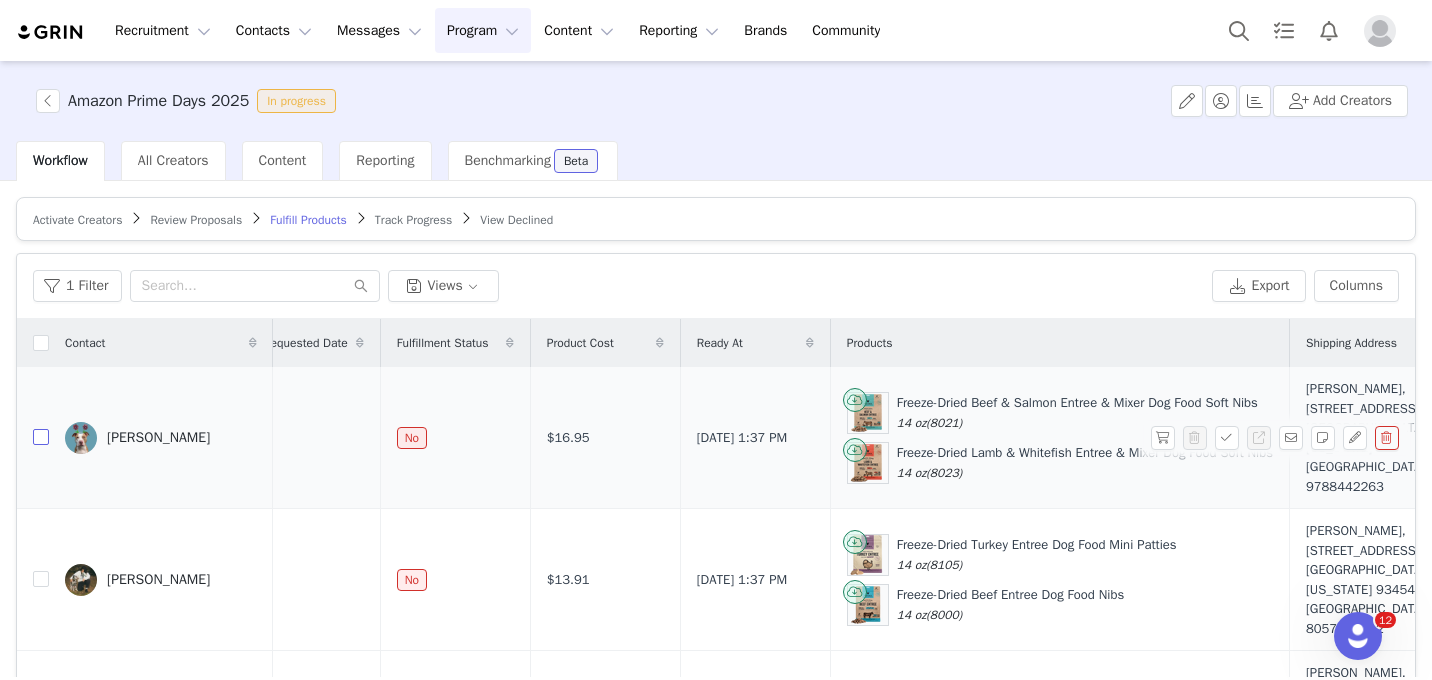 click at bounding box center (41, 437) 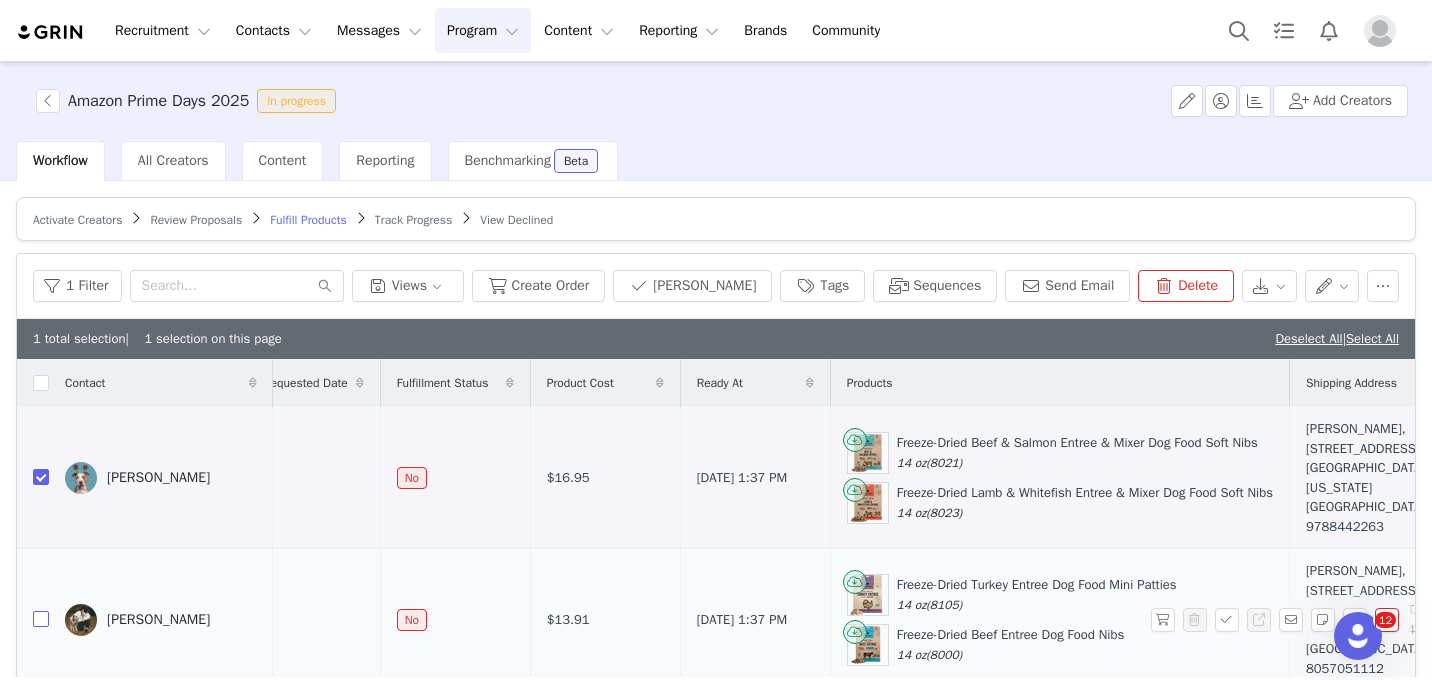 click at bounding box center (41, 619) 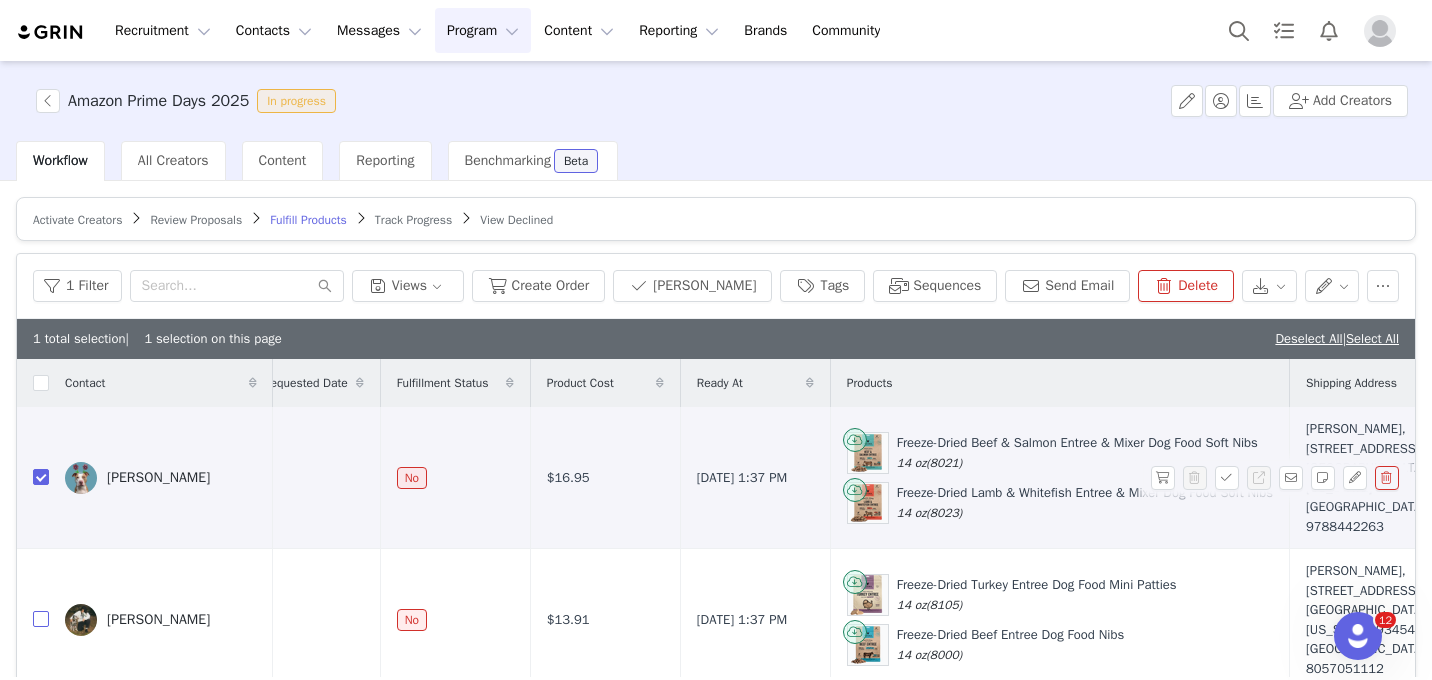 checkbox on "true" 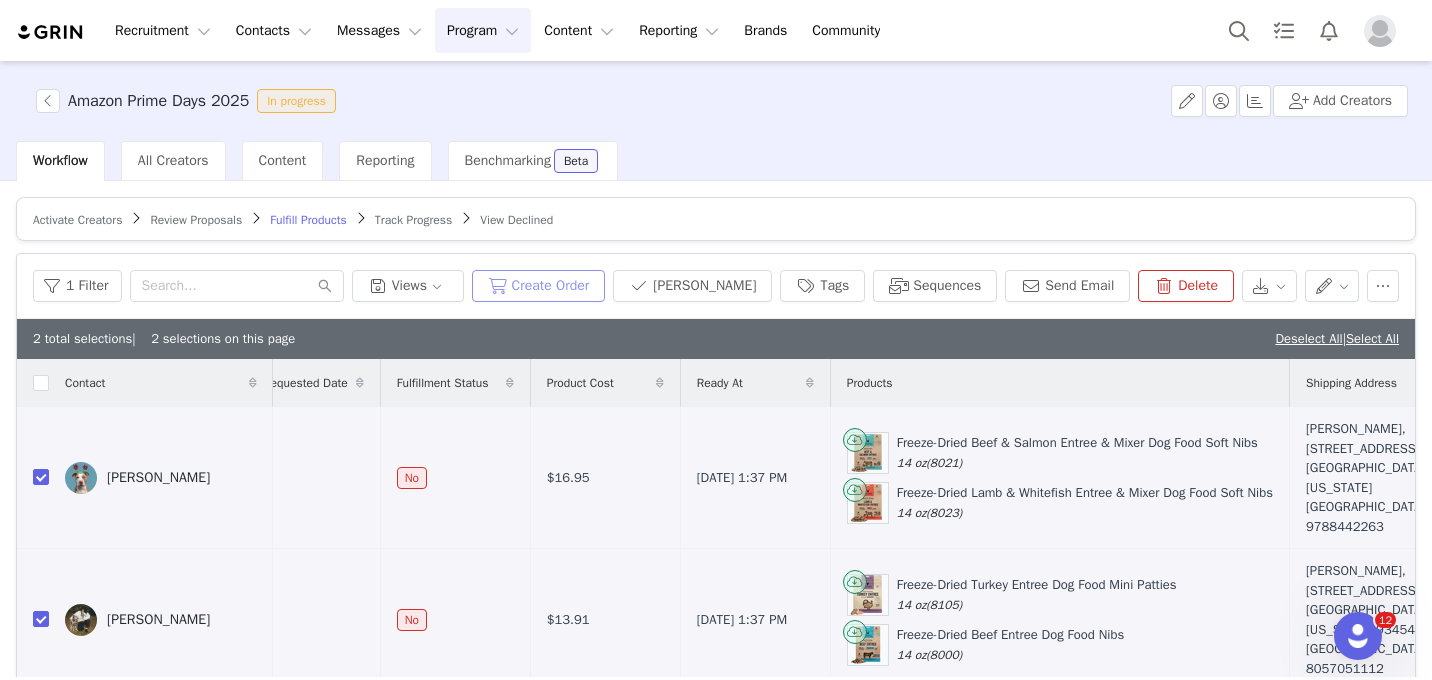 click on "Create Order" at bounding box center [539, 286] 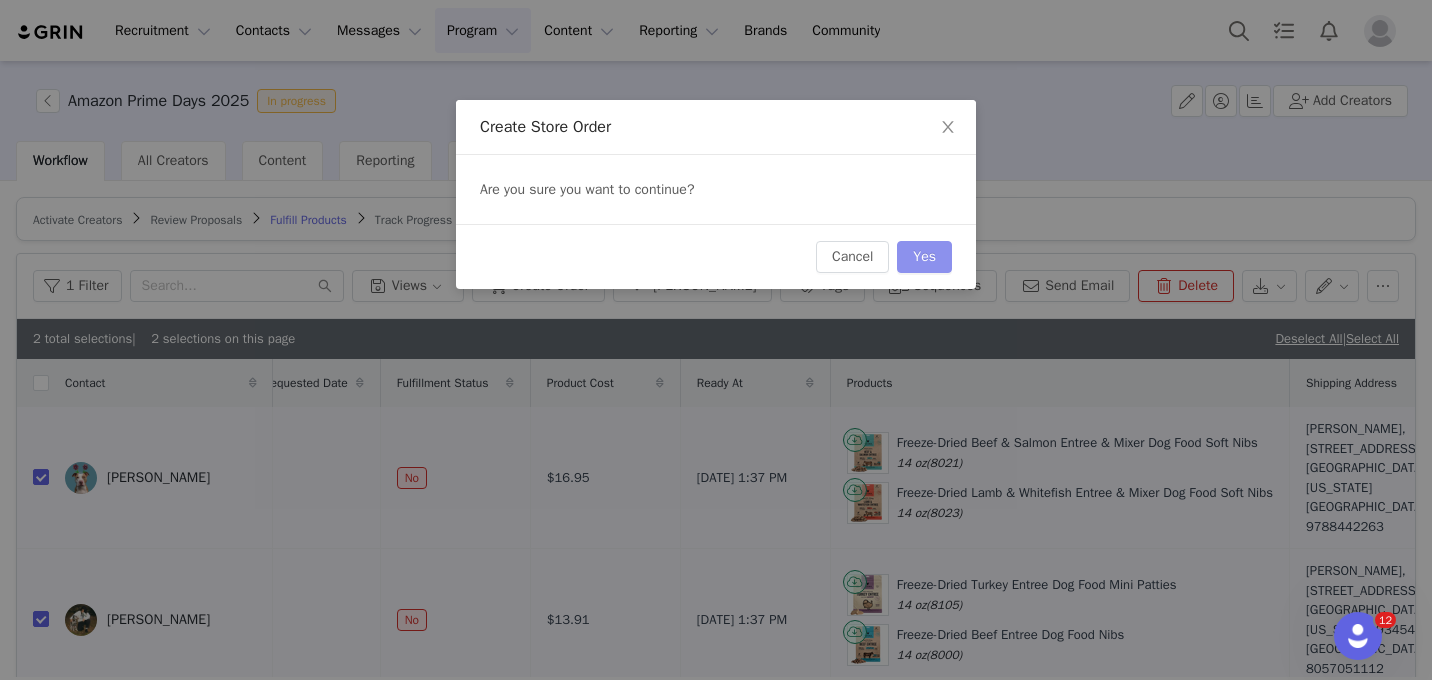 click on "Yes" at bounding box center (924, 257) 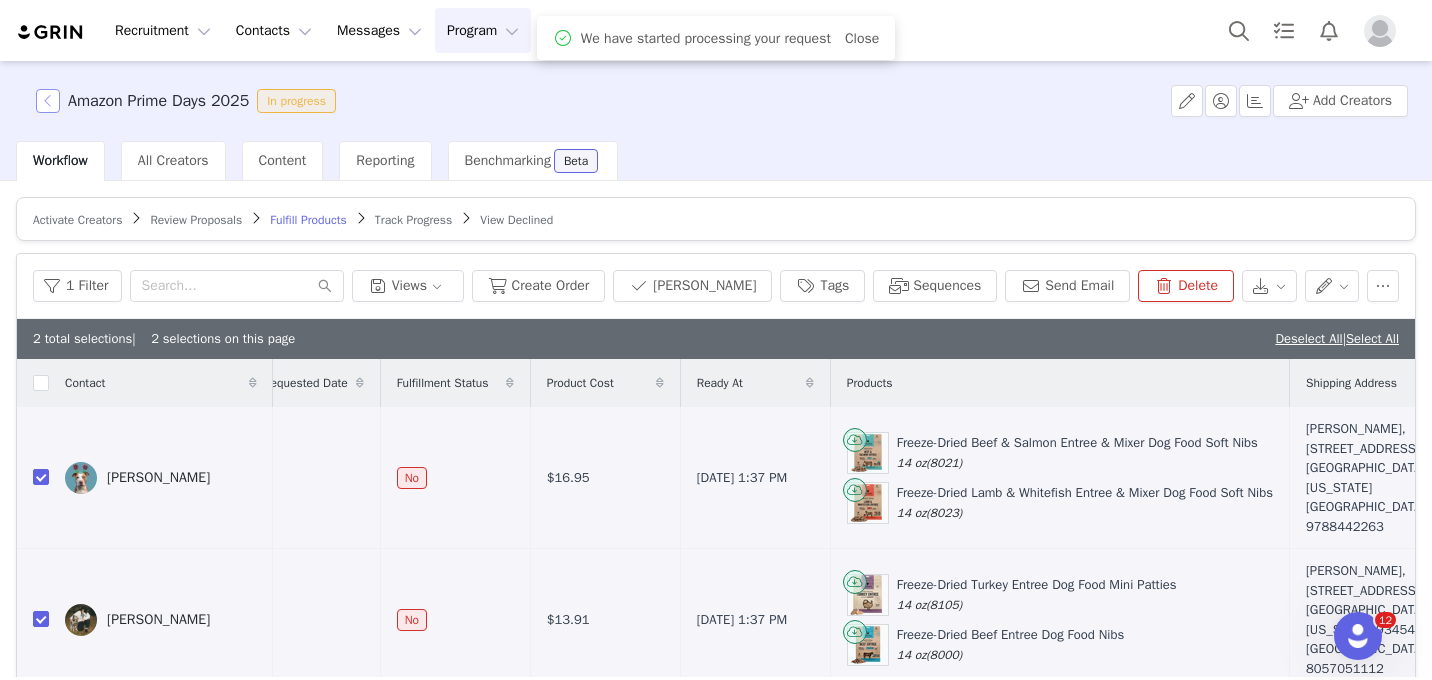 click at bounding box center [48, 101] 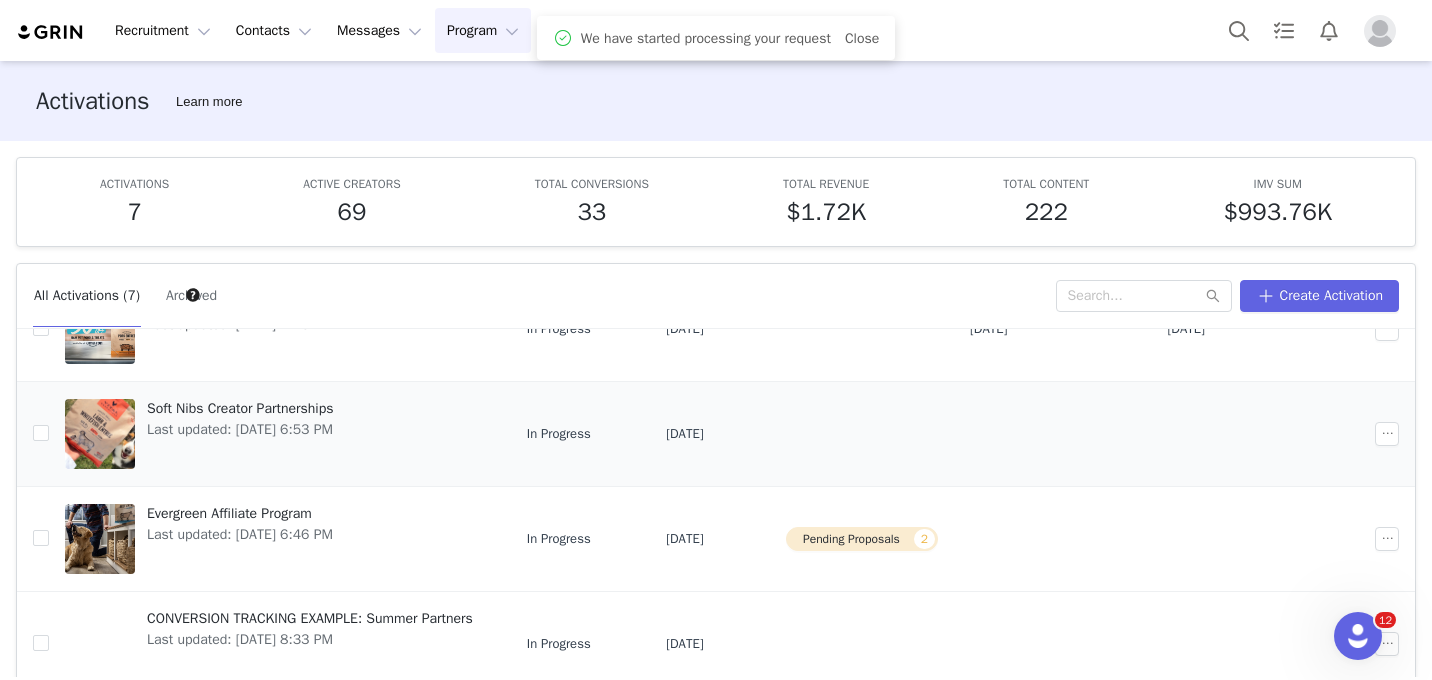 scroll, scrollTop: 103, scrollLeft: 0, axis: vertical 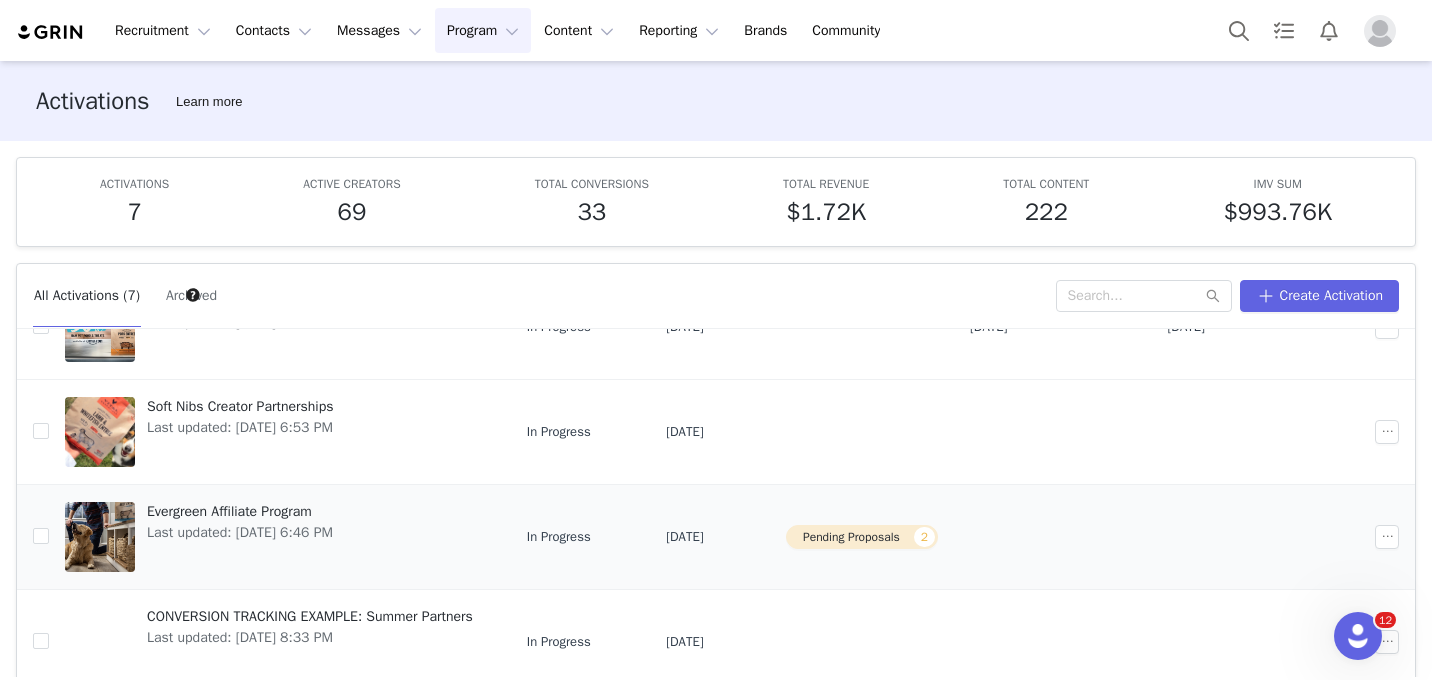 click on "In Progress" at bounding box center (580, 536) 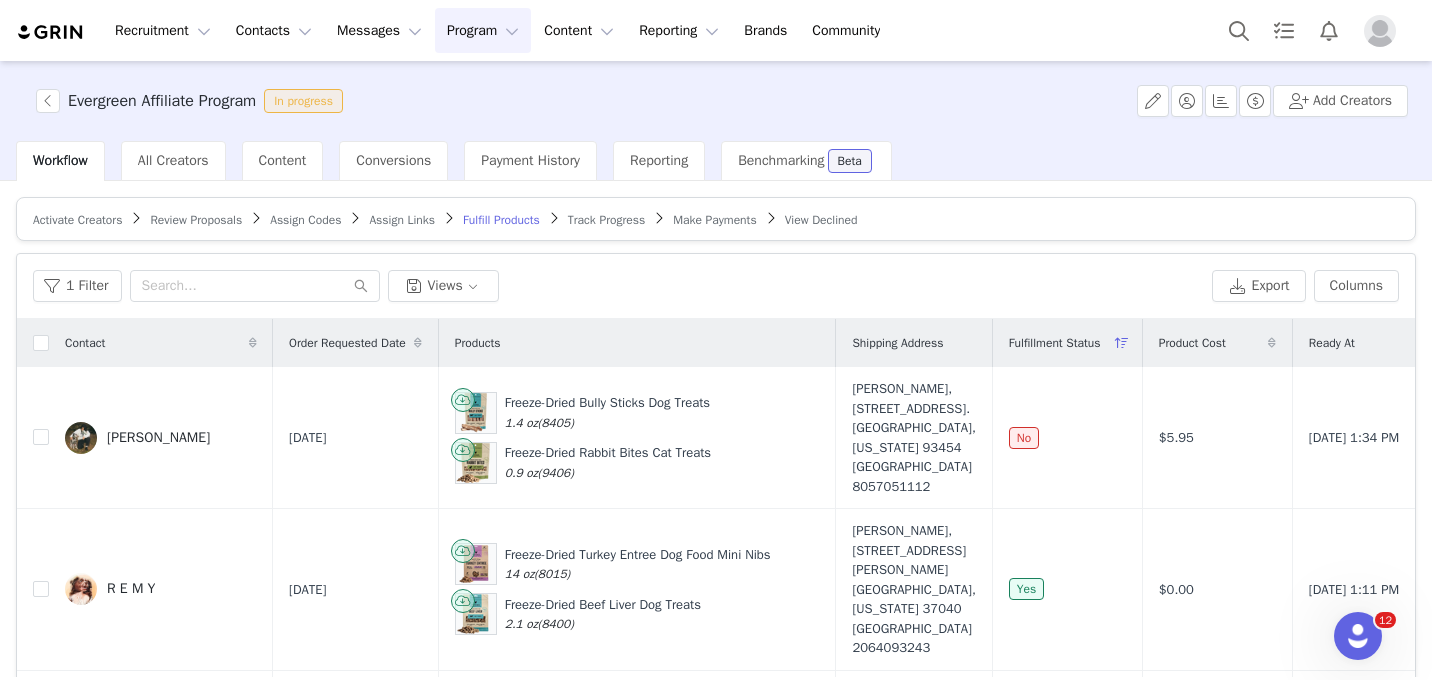 scroll, scrollTop: 11, scrollLeft: 0, axis: vertical 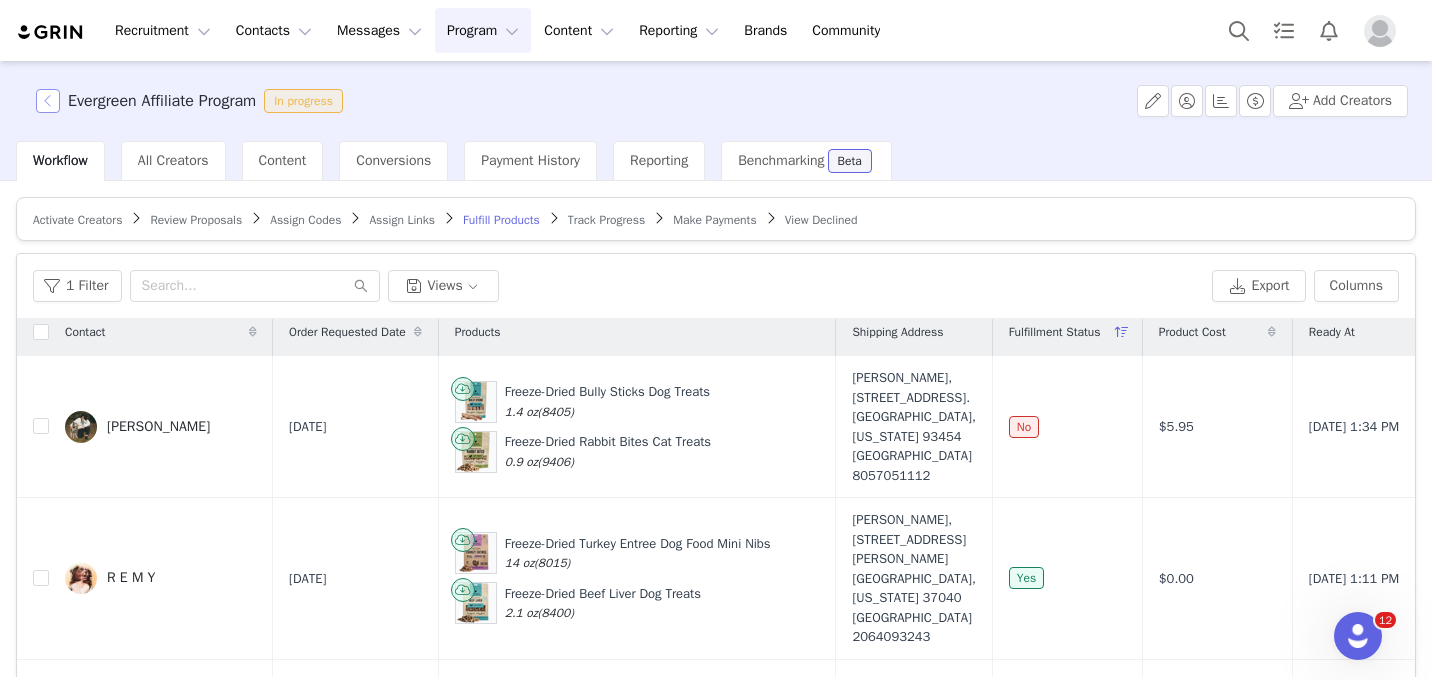 click at bounding box center [48, 101] 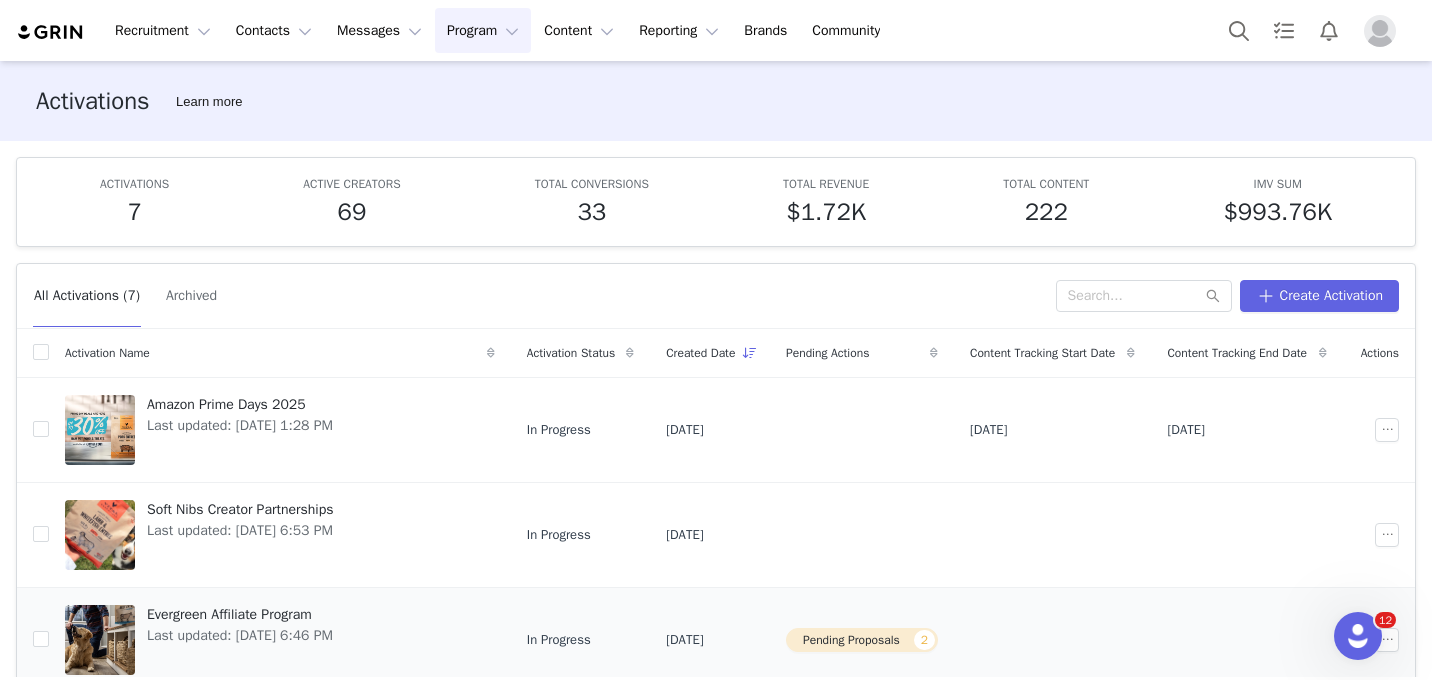 click on "Evergreen Affiliate Program" at bounding box center [240, 614] 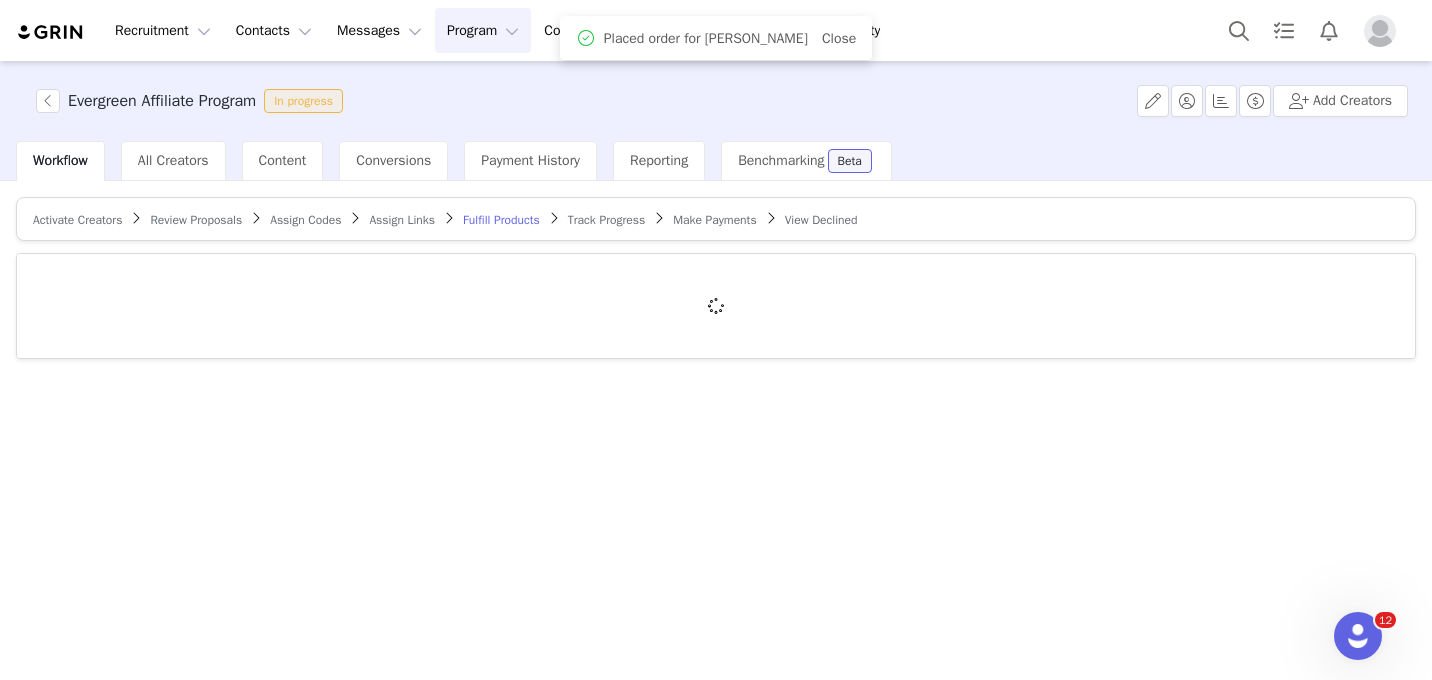 click on "Activate Creators" at bounding box center (77, 220) 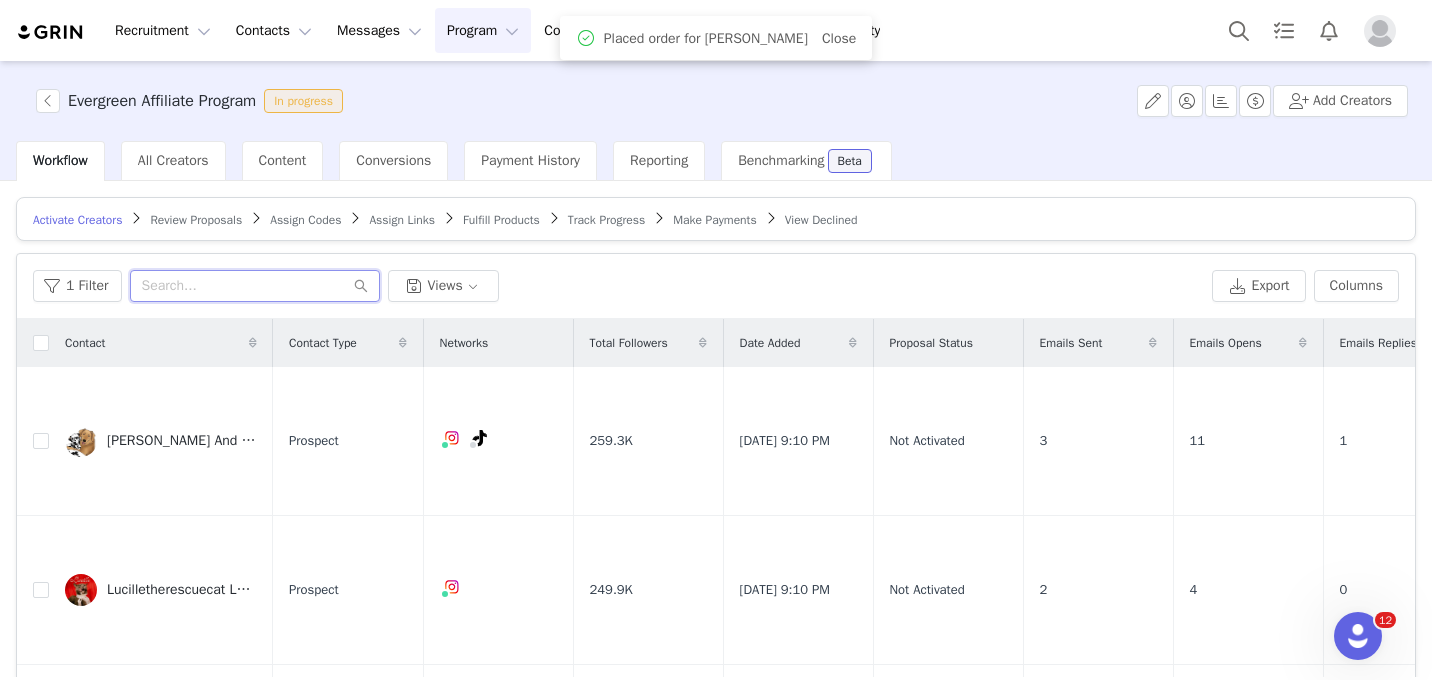 click at bounding box center (255, 286) 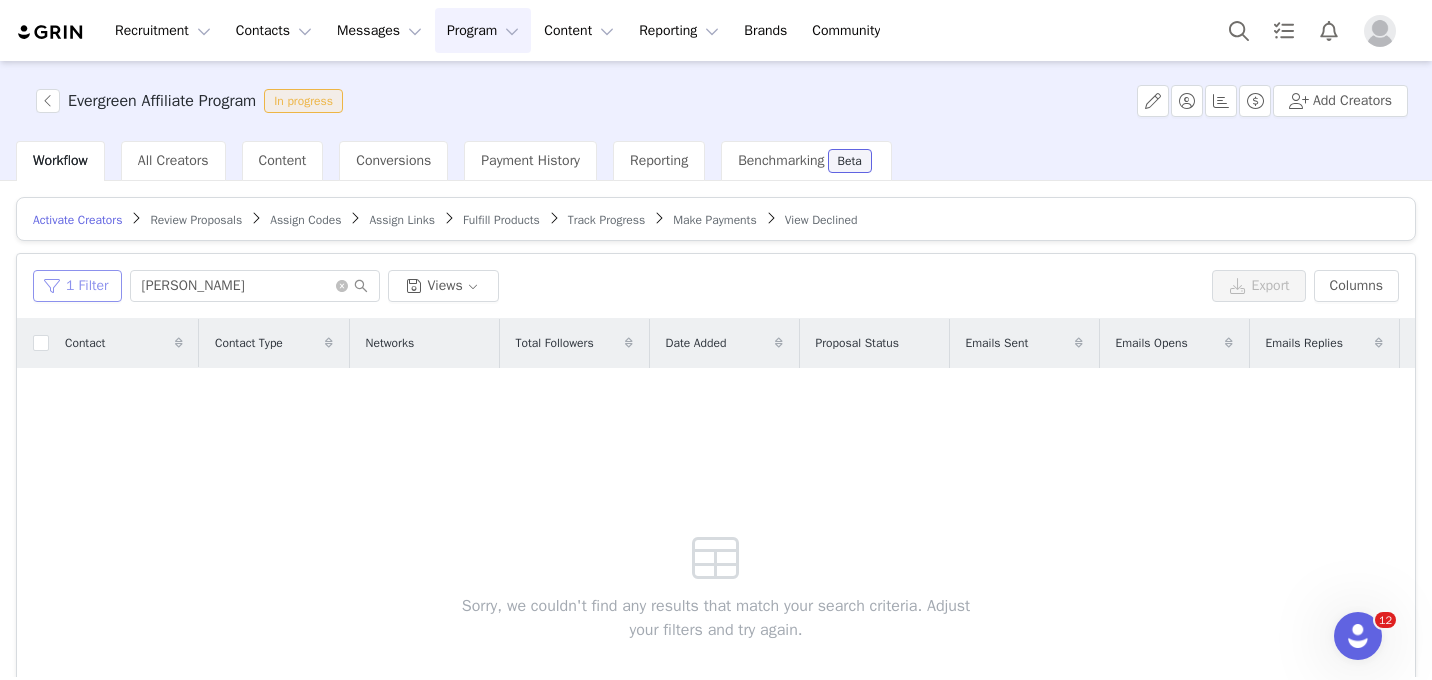 click on "1 Filter" at bounding box center (77, 286) 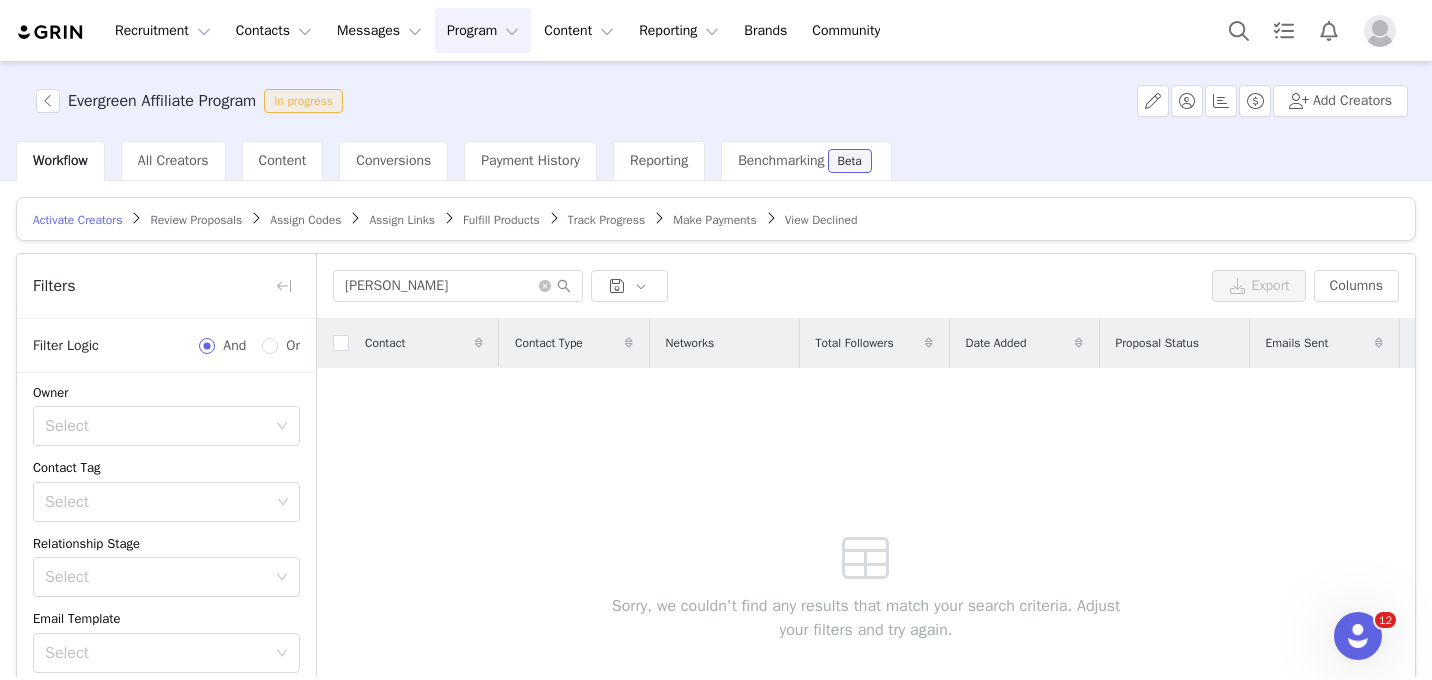 scroll, scrollTop: 132, scrollLeft: 0, axis: vertical 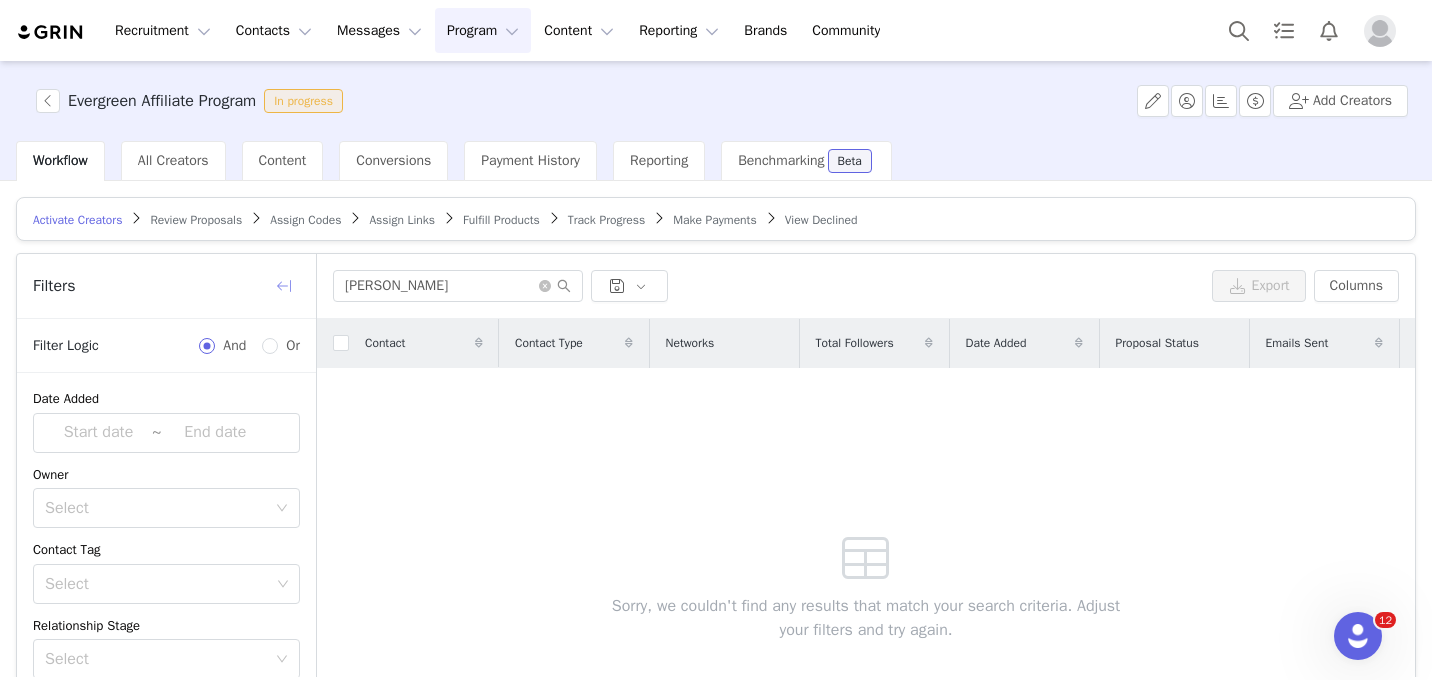 click at bounding box center [284, 286] 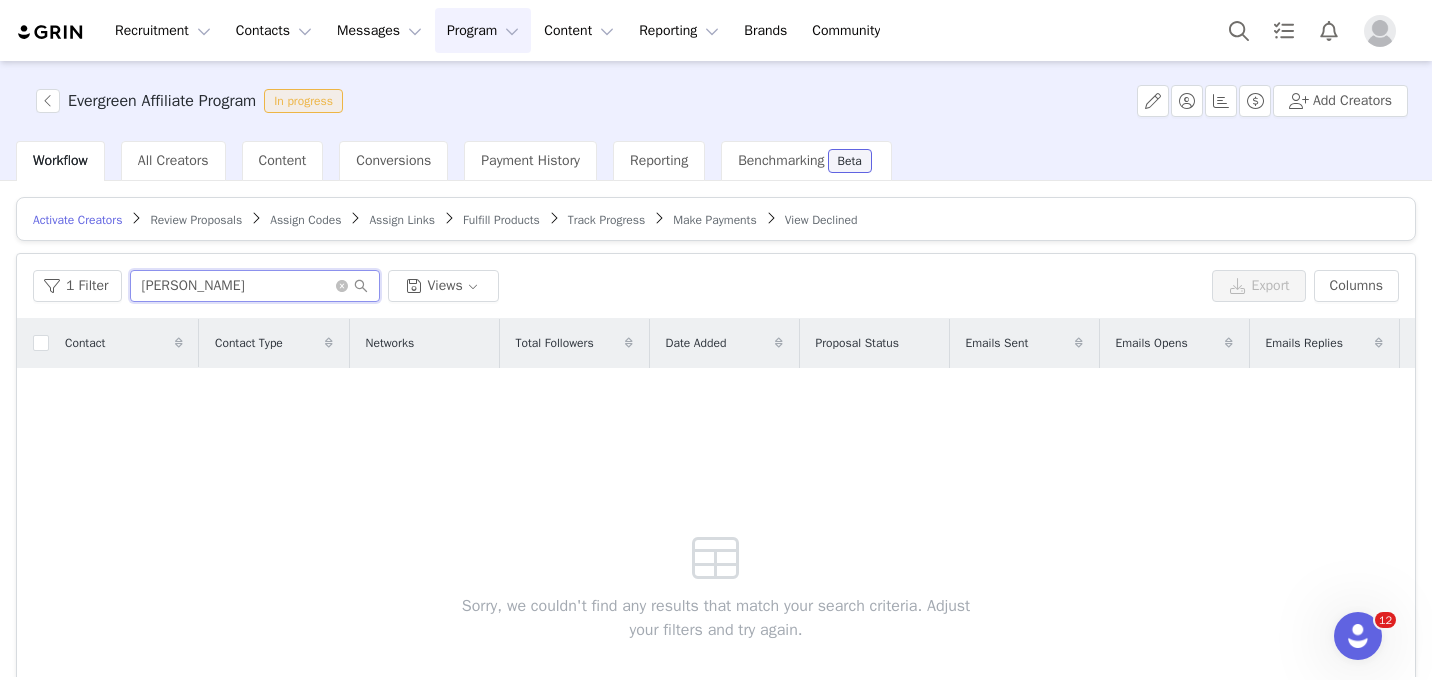 click on "[PERSON_NAME]" at bounding box center [255, 286] 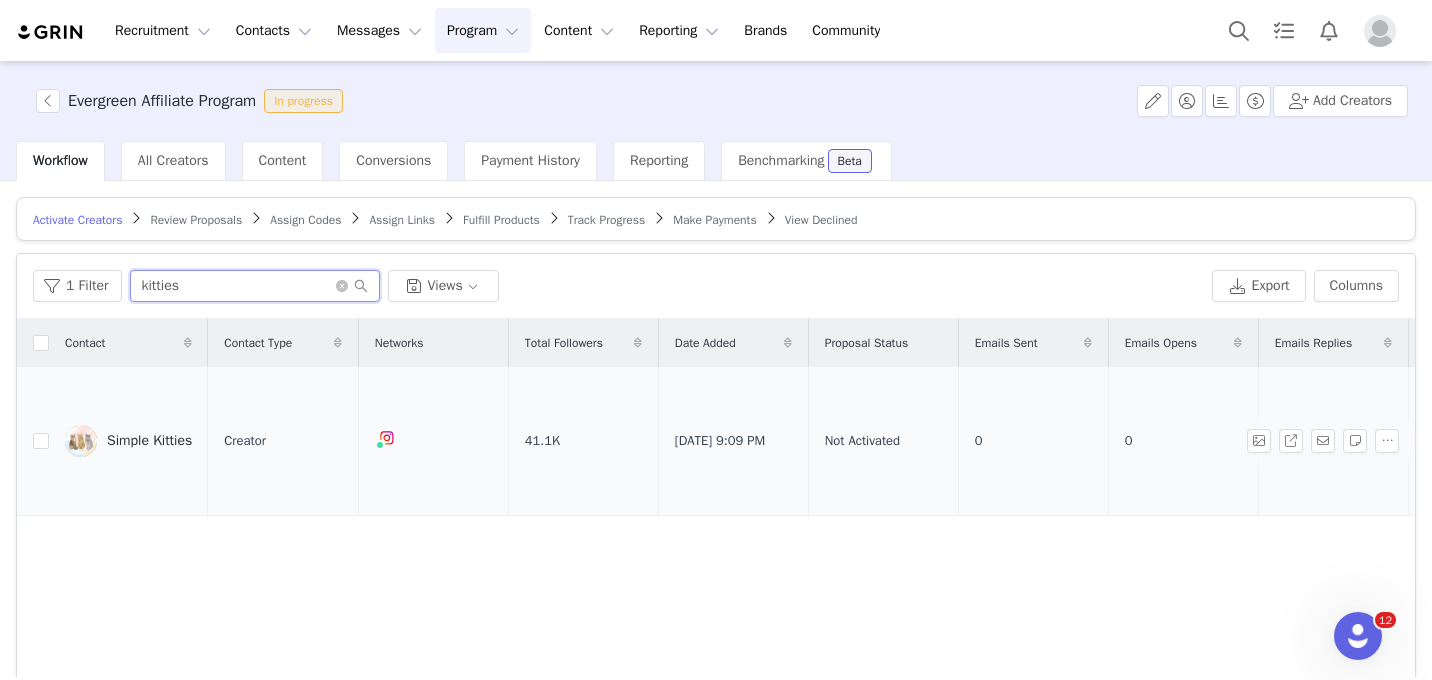type on "kitties" 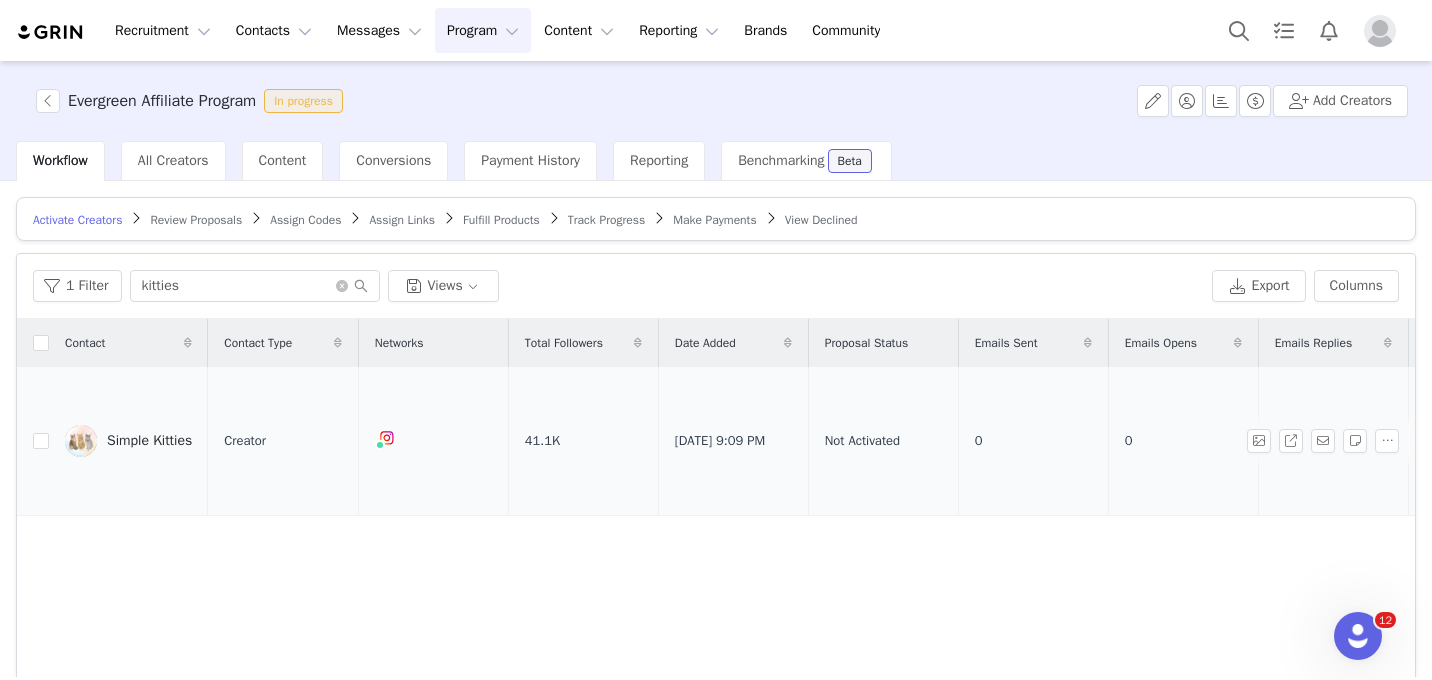 click on "Simple Kitties" at bounding box center [149, 441] 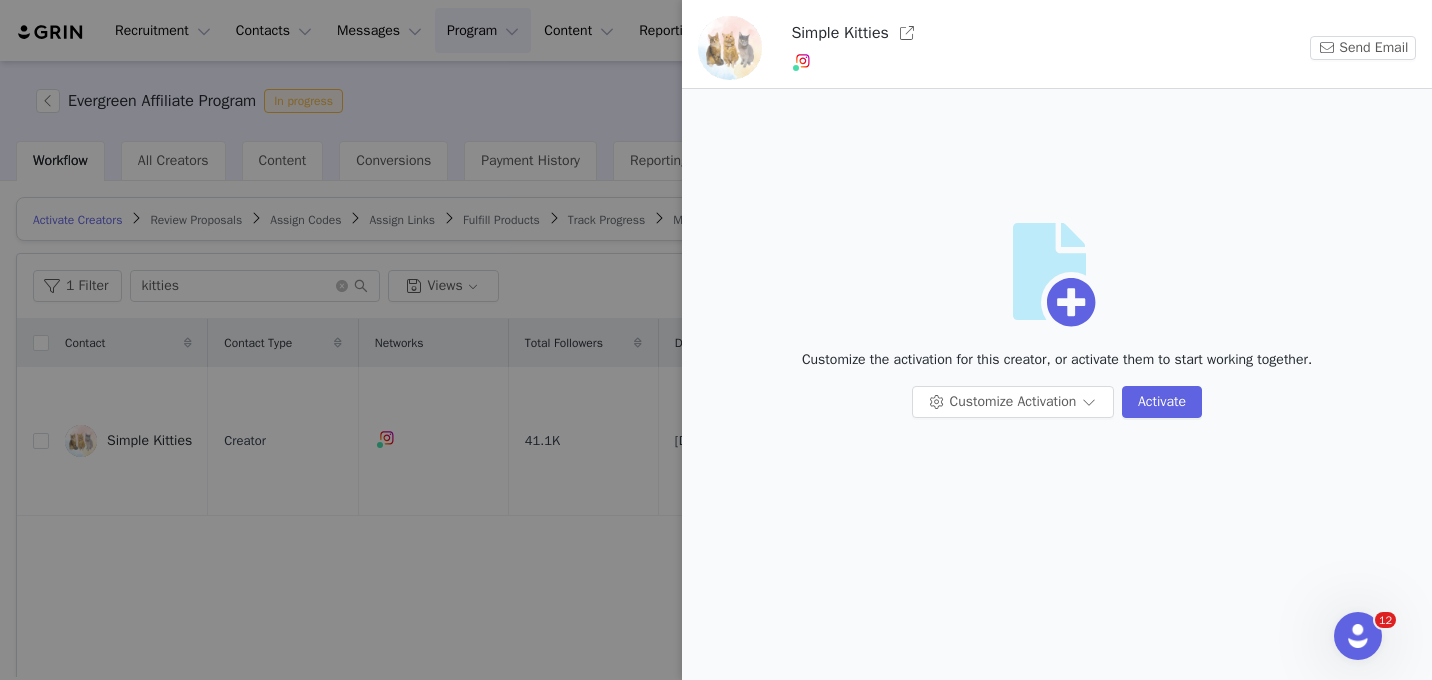 click on "Customize the activation for this creator, or activate them to start working together." at bounding box center (1057, 367) 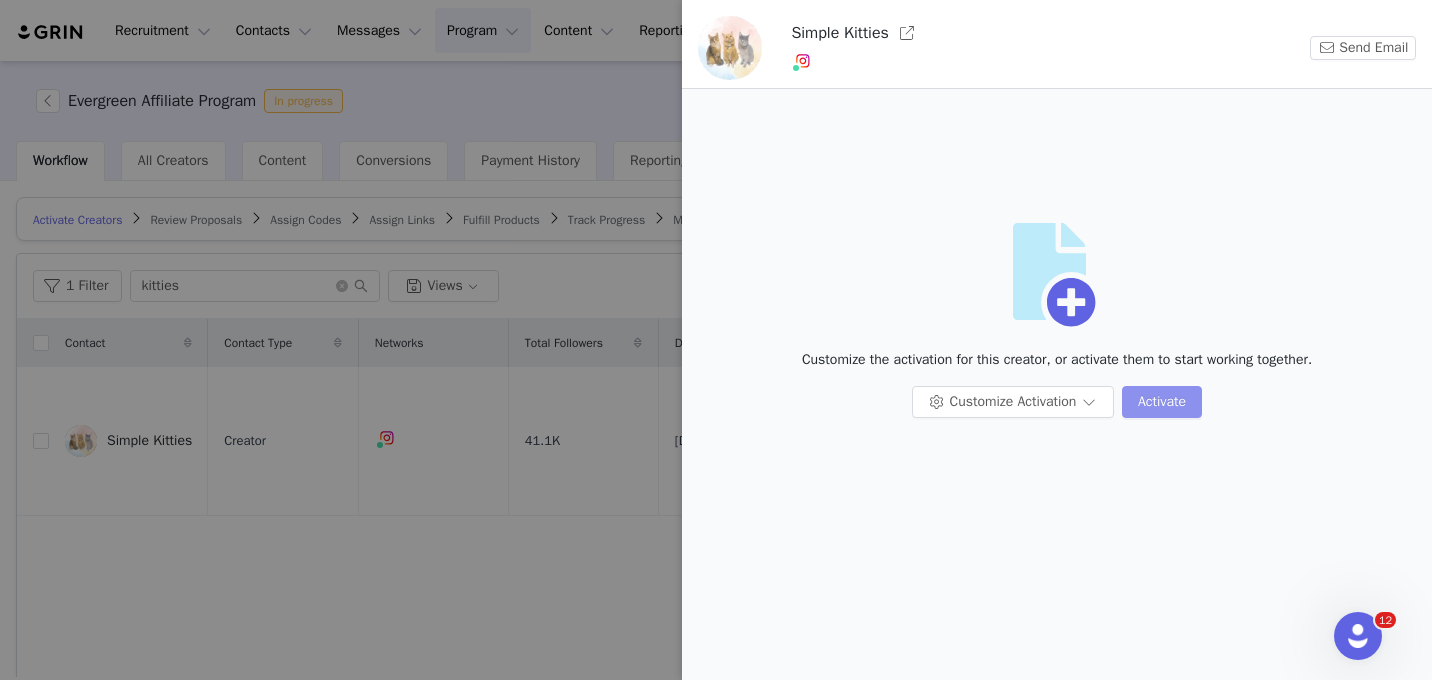 click on "Activate" at bounding box center [1162, 402] 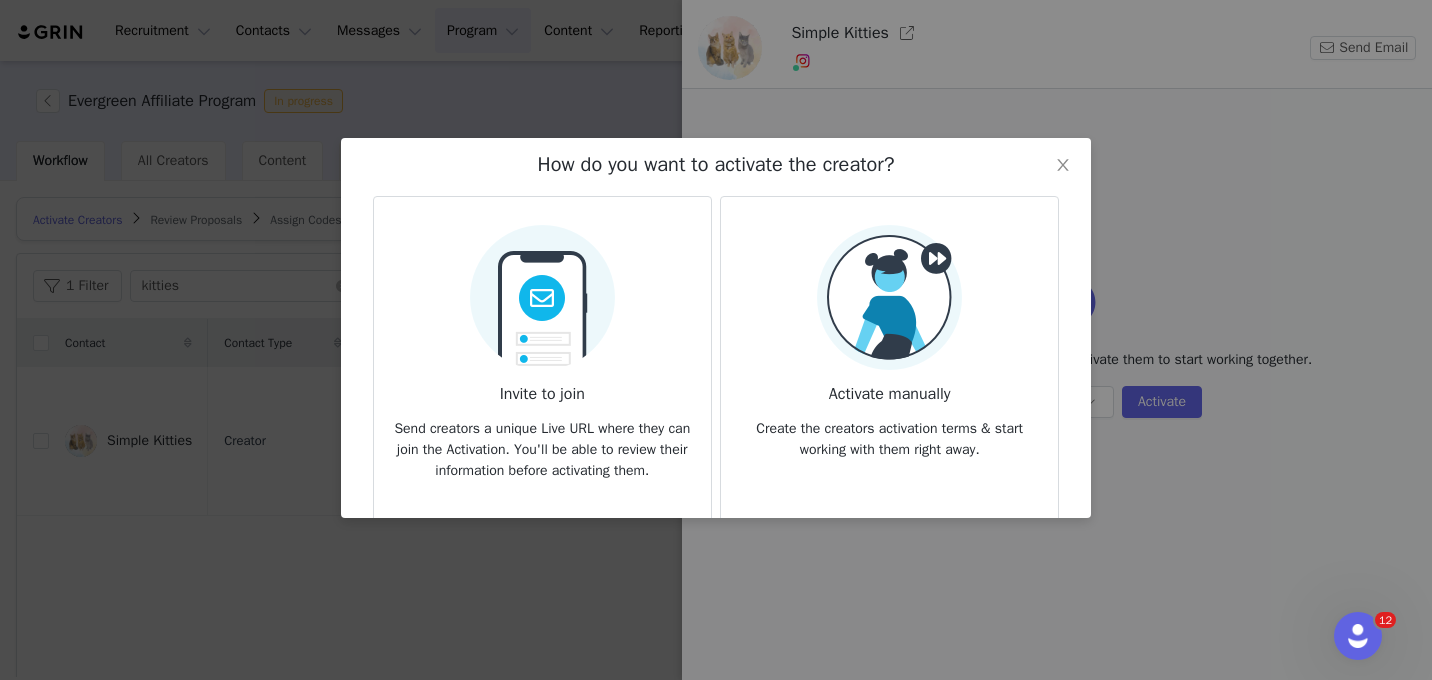 click at bounding box center (889, 297) 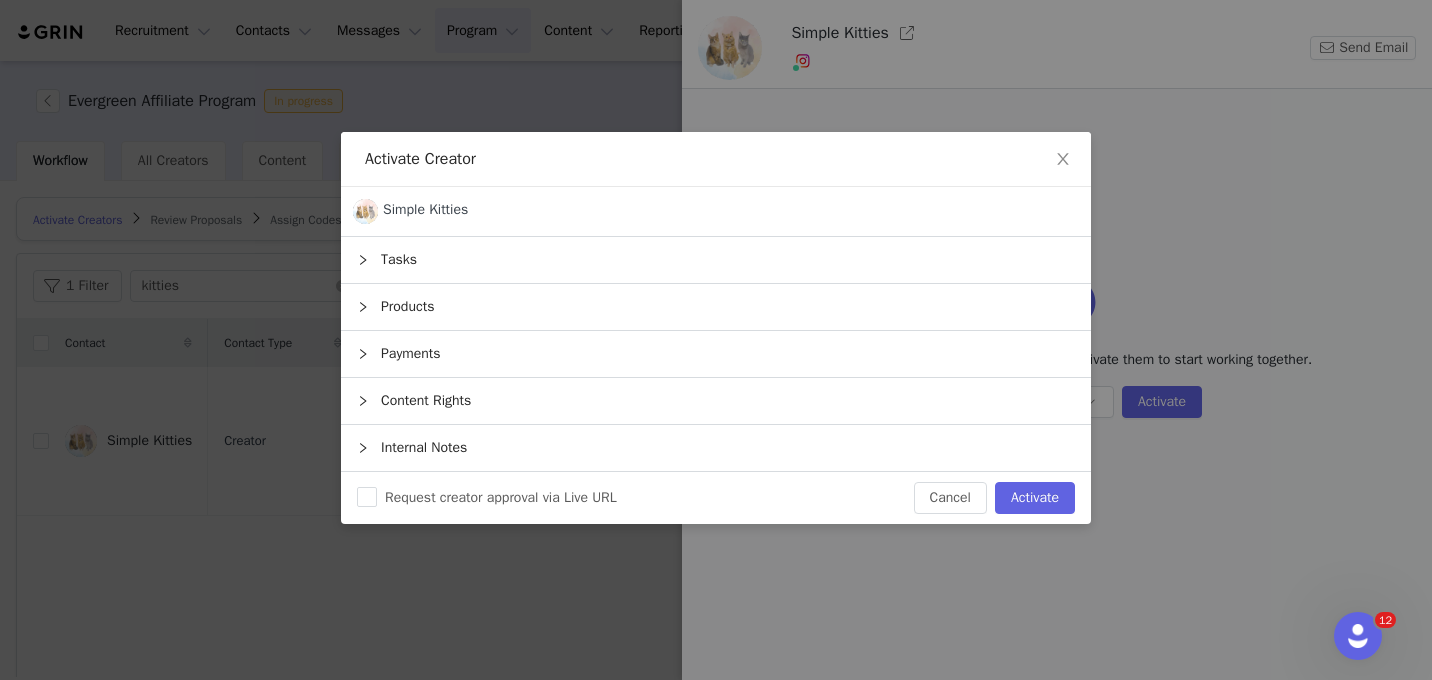 click on "Payments" at bounding box center [716, 354] 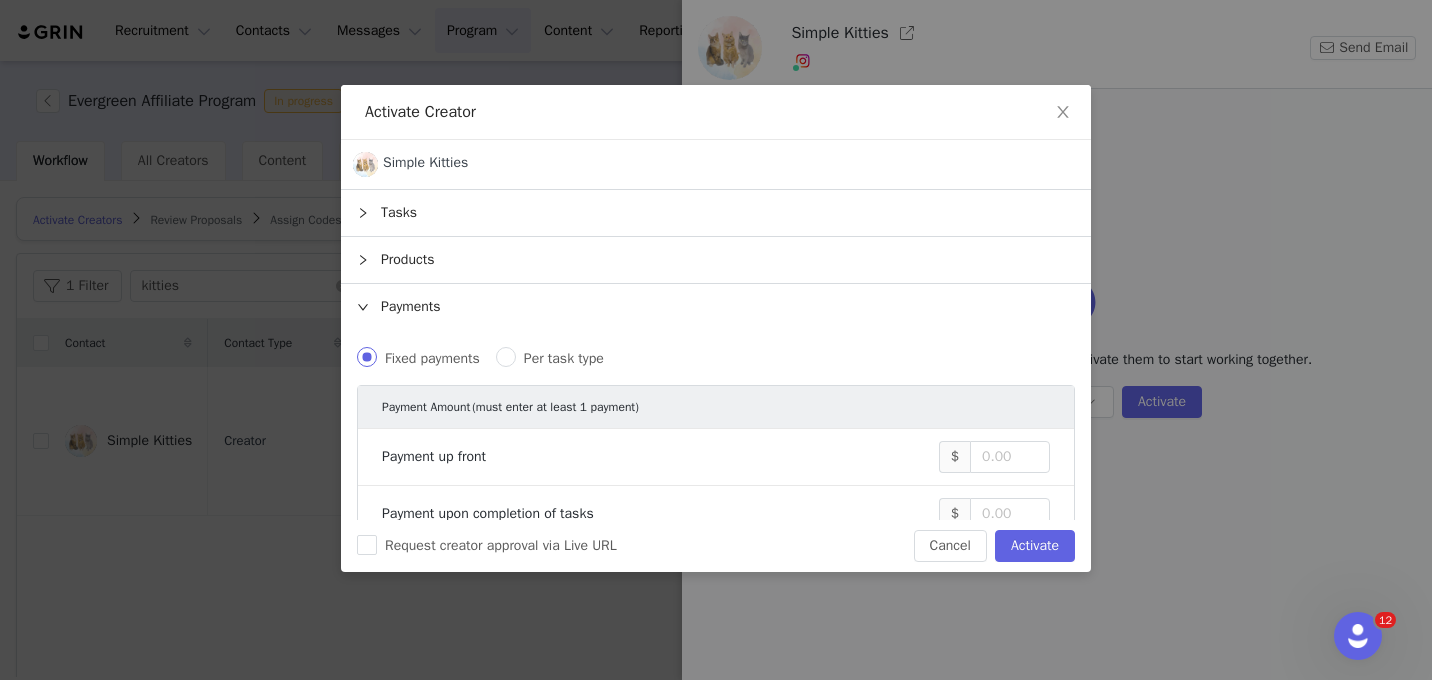 click on "Products" at bounding box center [716, 260] 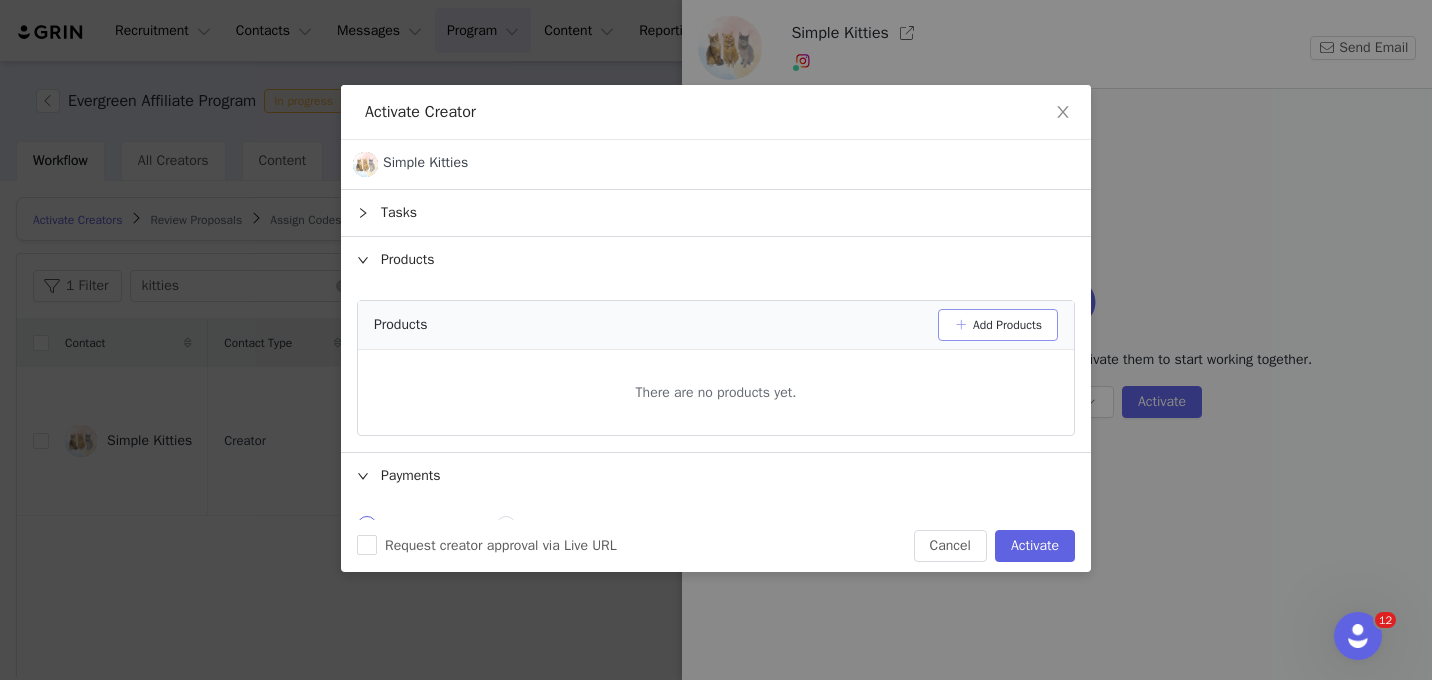 click on "Add Products" at bounding box center [998, 325] 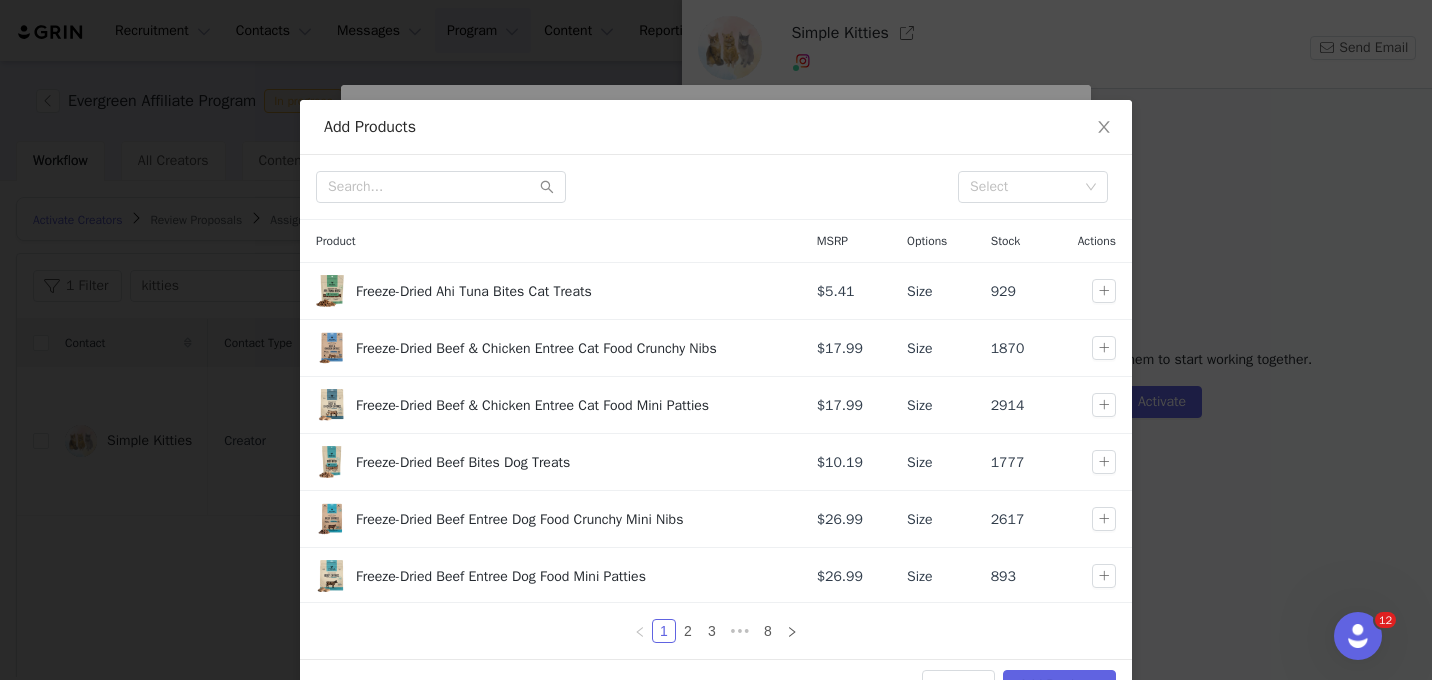 click on "Select" at bounding box center [716, 187] 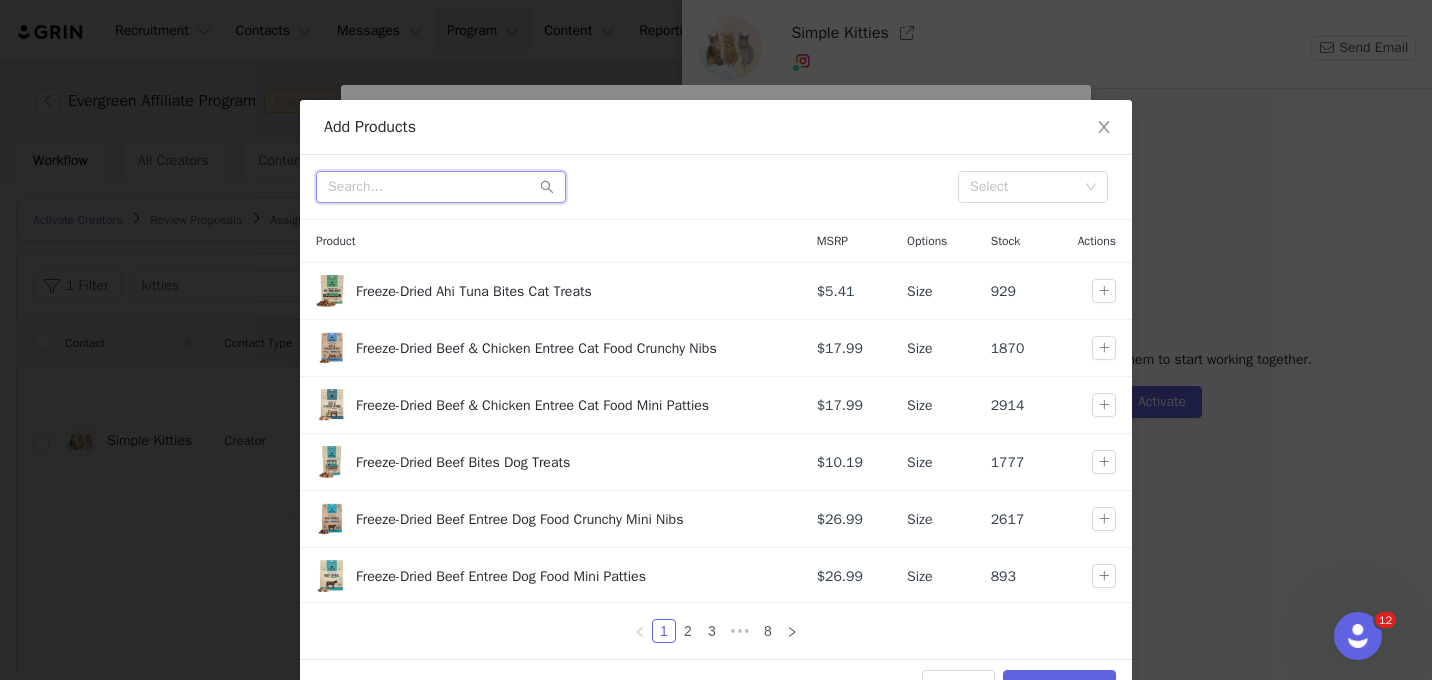 click at bounding box center (441, 187) 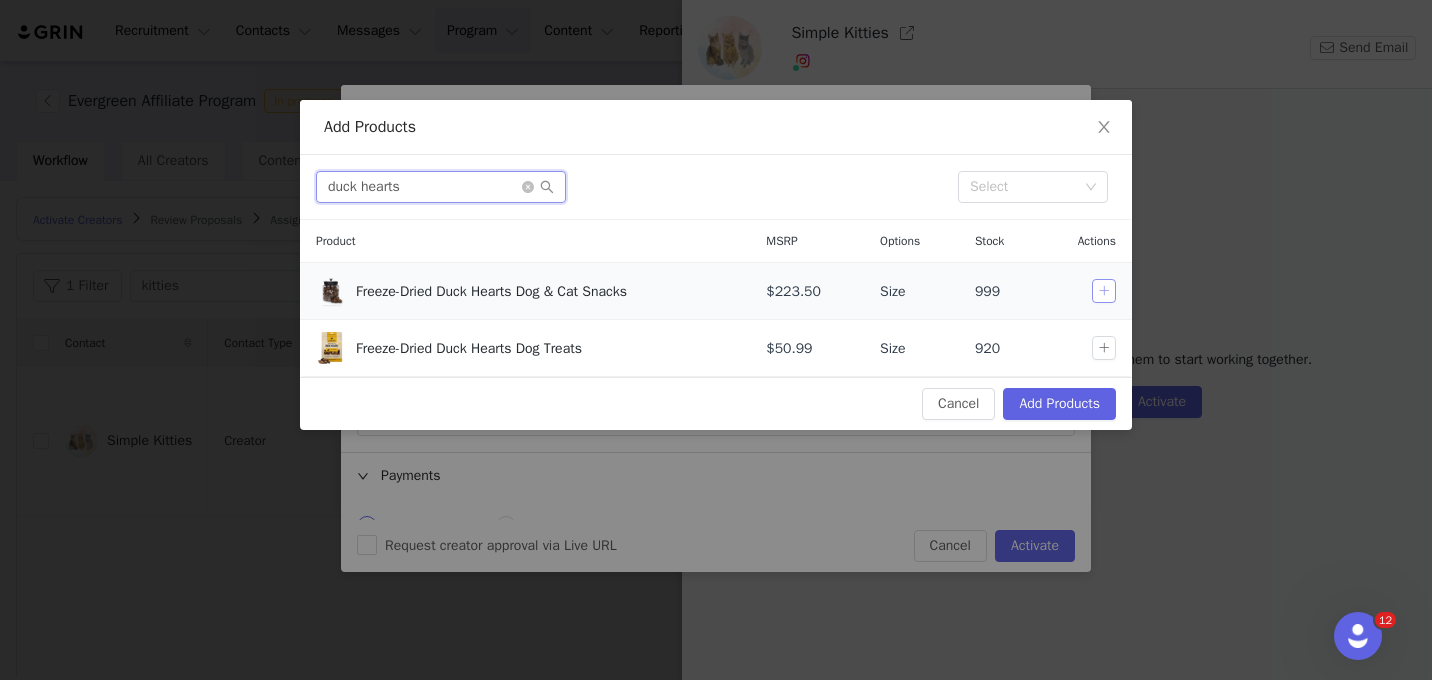 type on "duck hearts" 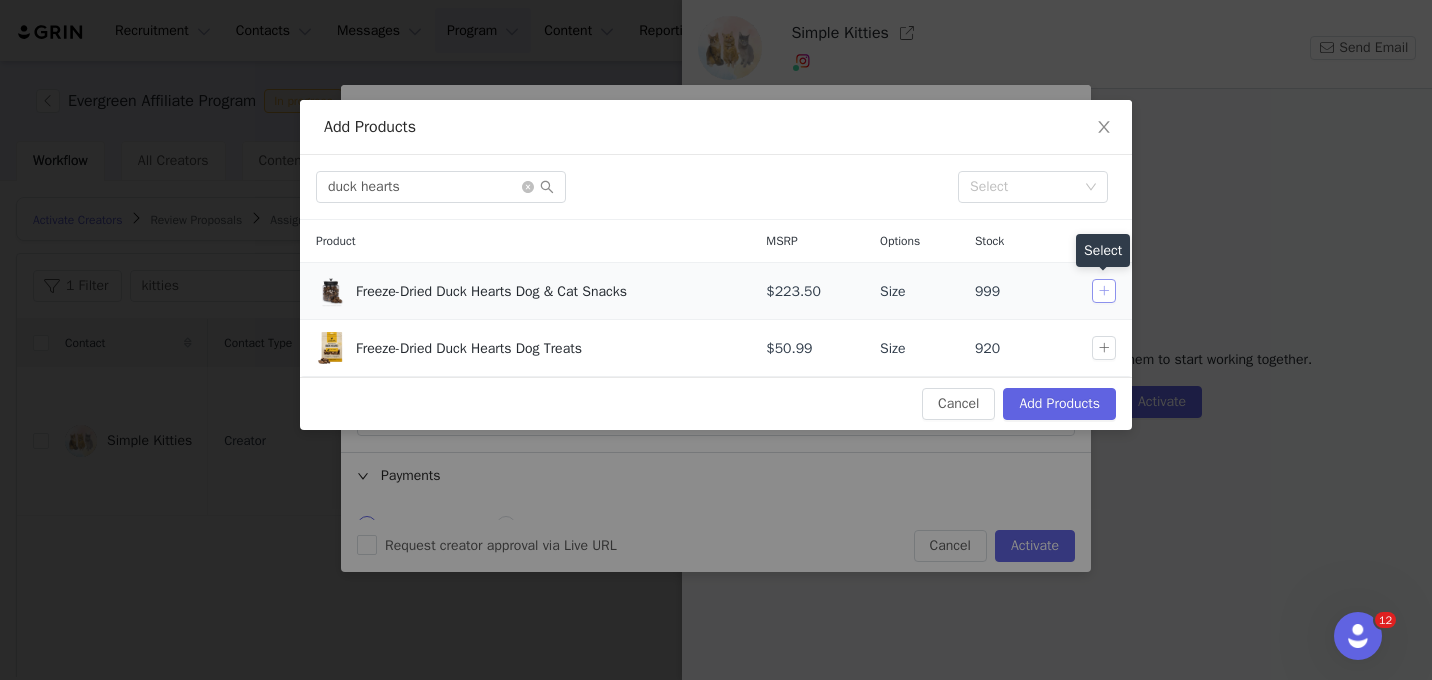 click at bounding box center (1104, 291) 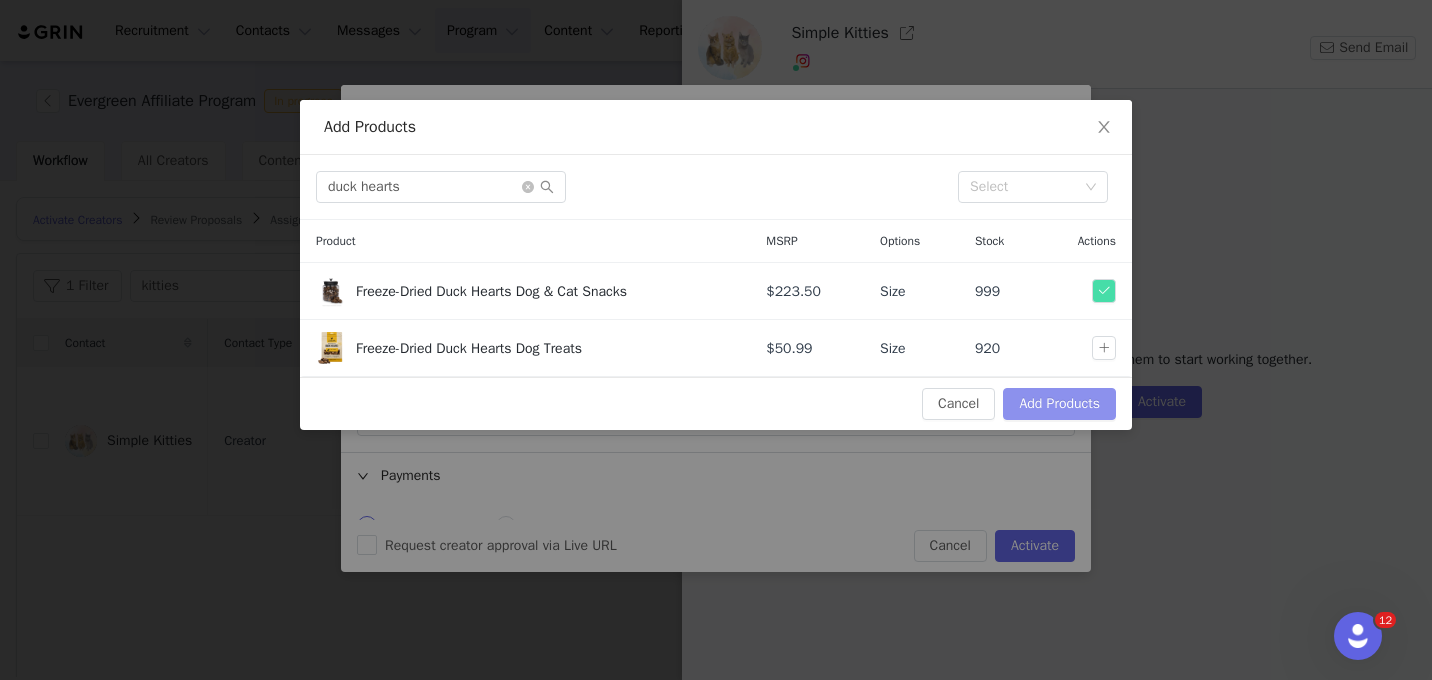 click on "Add Products" at bounding box center [1059, 404] 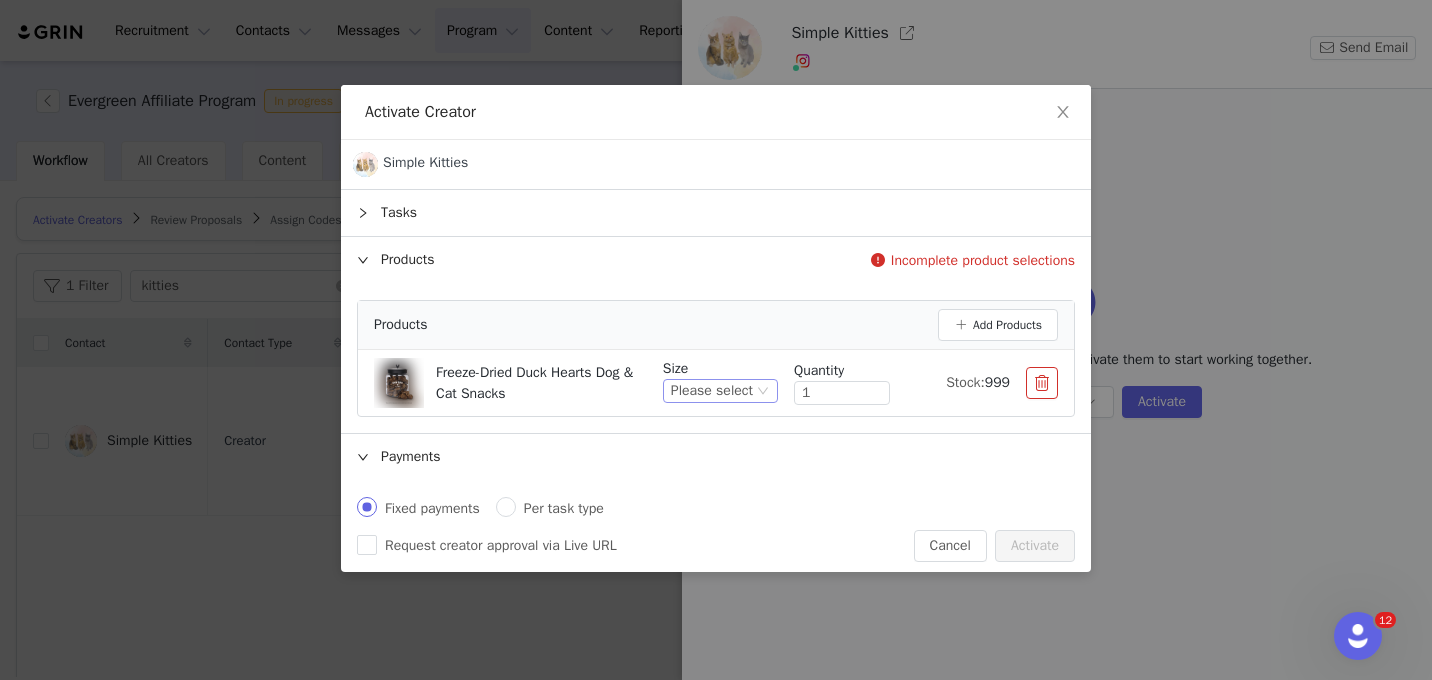 click on "Please select" at bounding box center [712, 391] 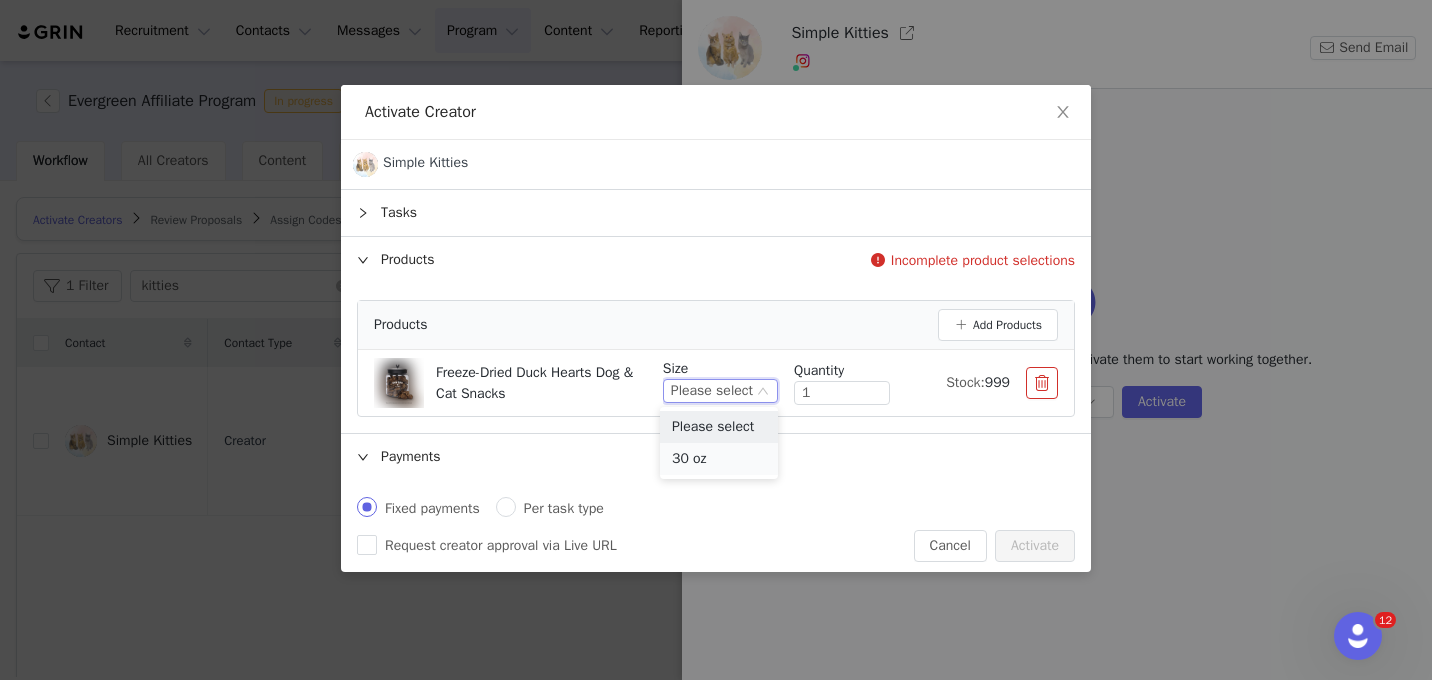 click on "30 oz" at bounding box center (719, 459) 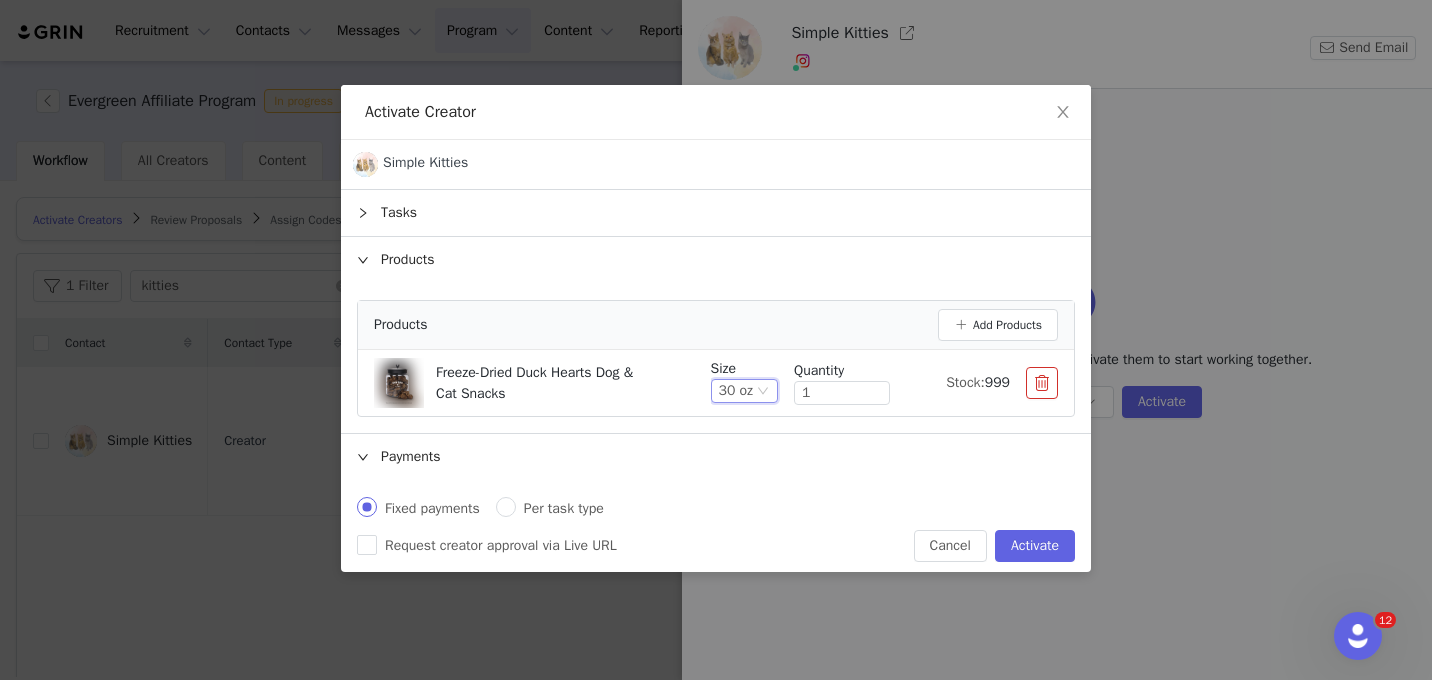 click on "30 oz" at bounding box center (736, 391) 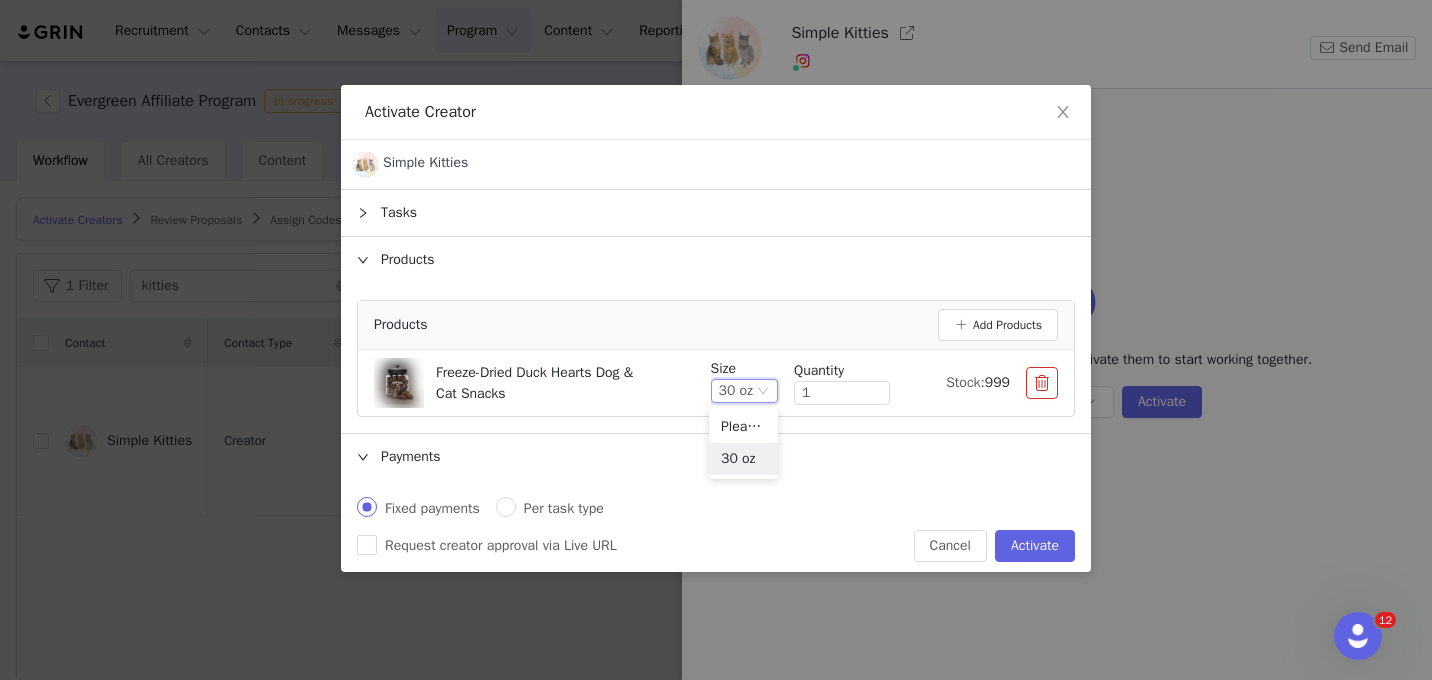 click on "Freeze-Dried Duck Hearts Dog & Cat Snacks" at bounding box center (534, 383) 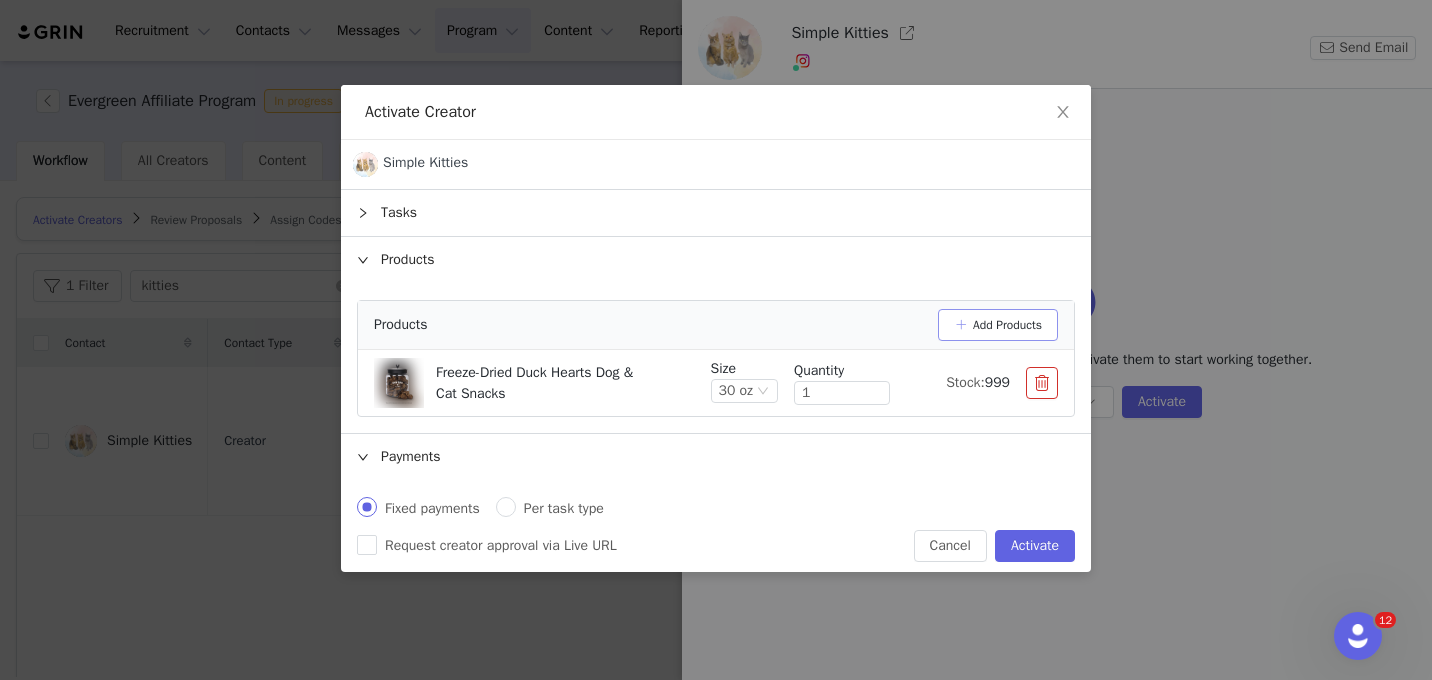 click on "Add Products" at bounding box center [998, 325] 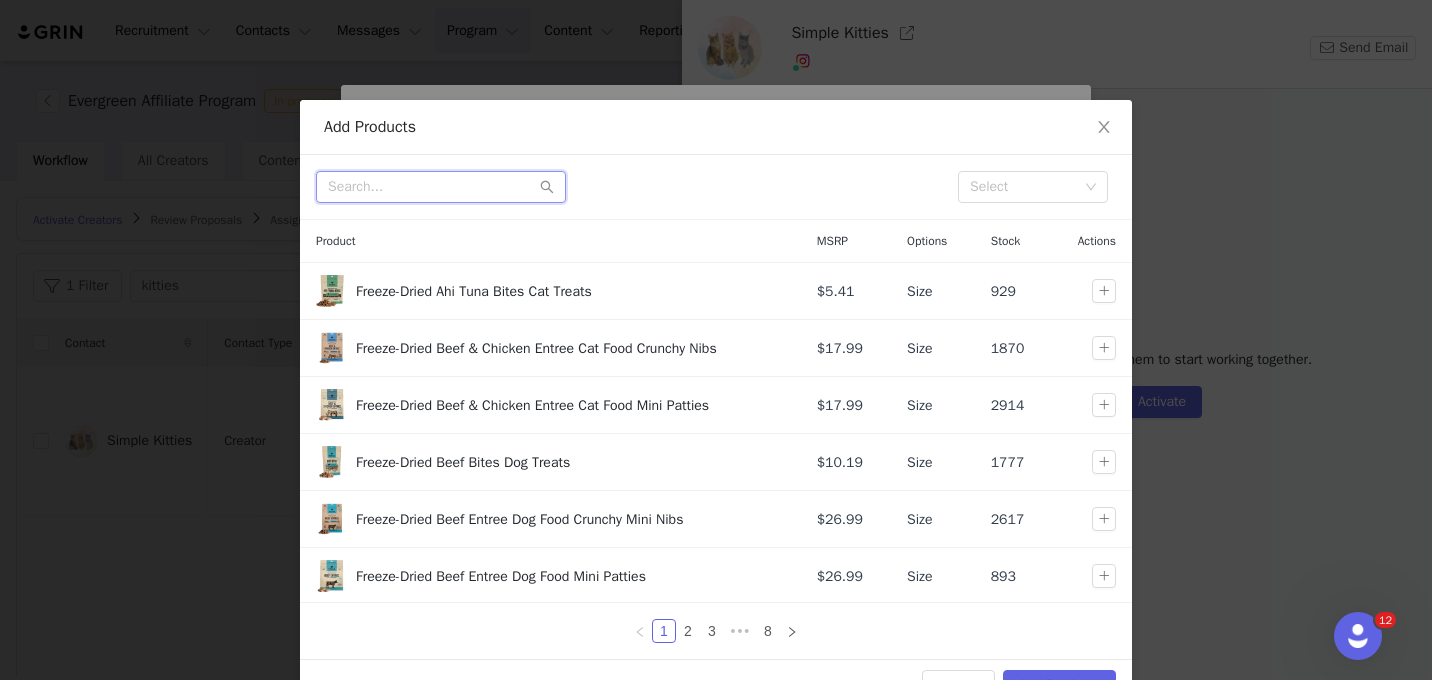 click at bounding box center [441, 187] 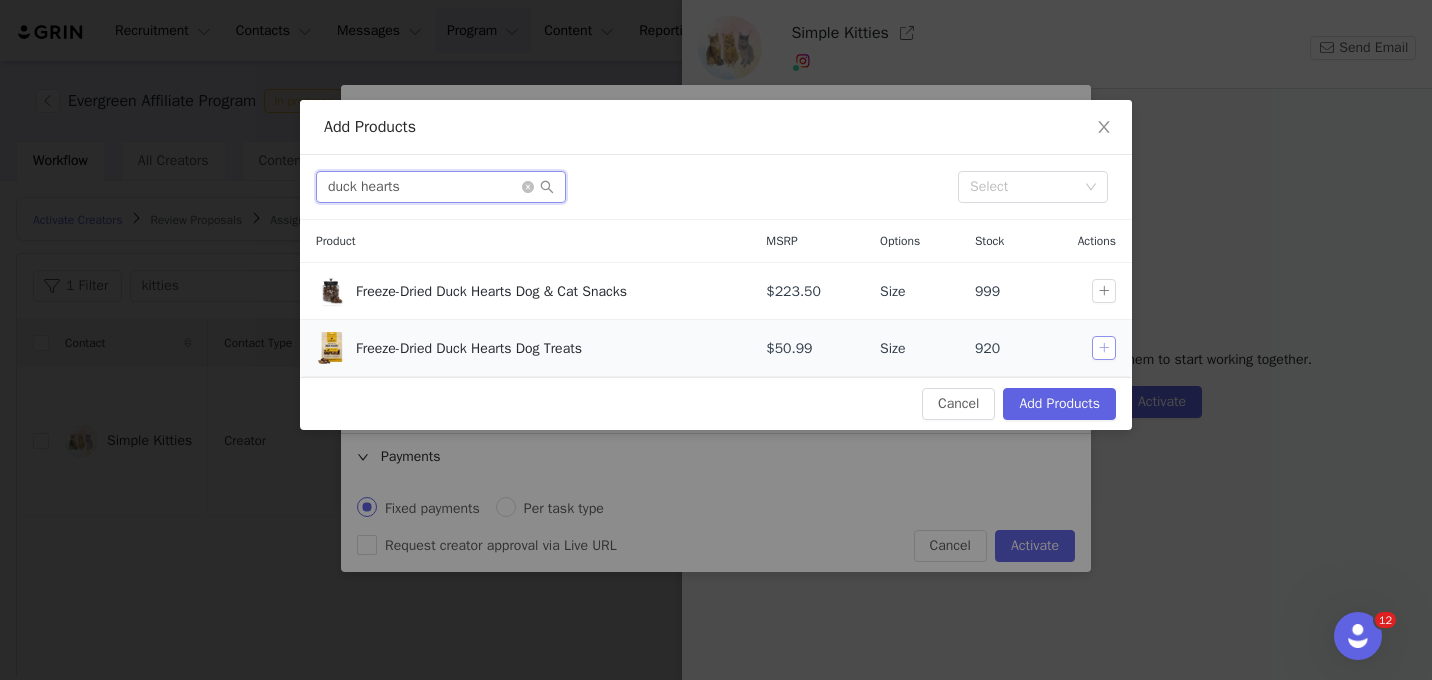 type on "duck hearts" 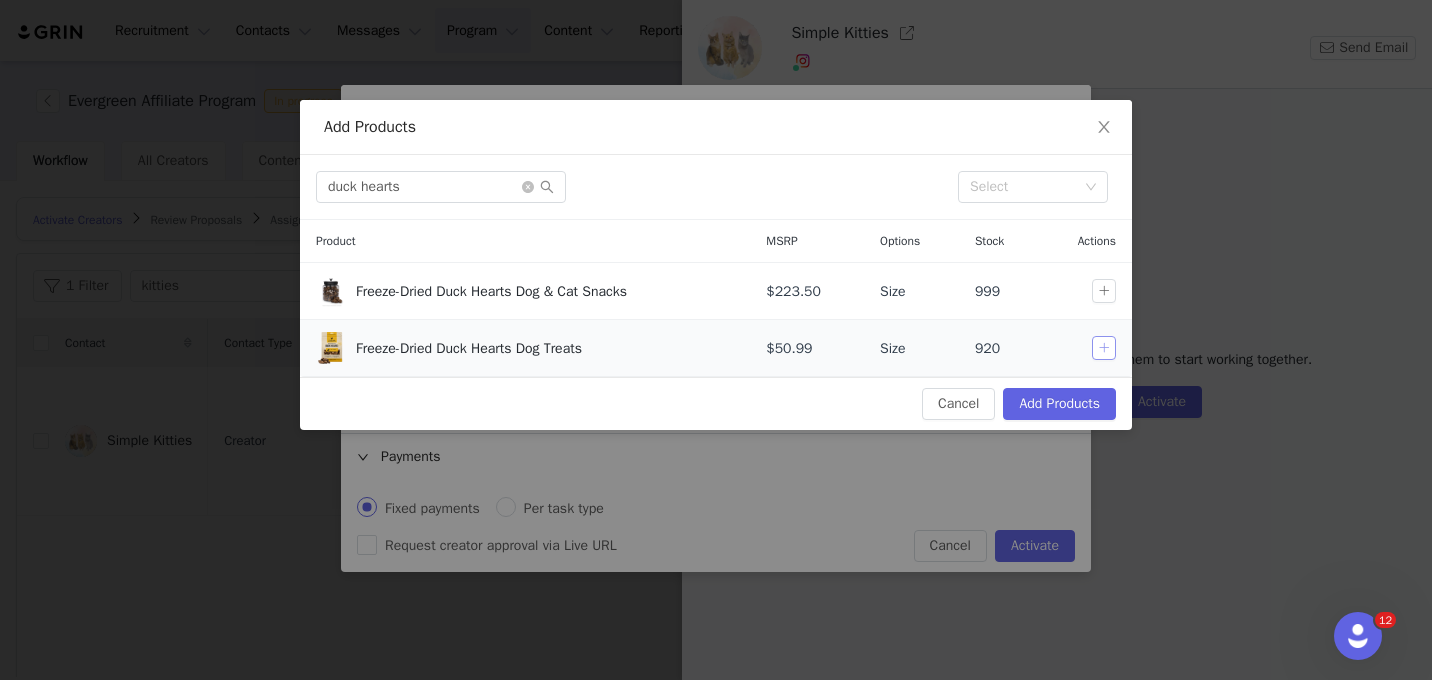 click at bounding box center [1104, 348] 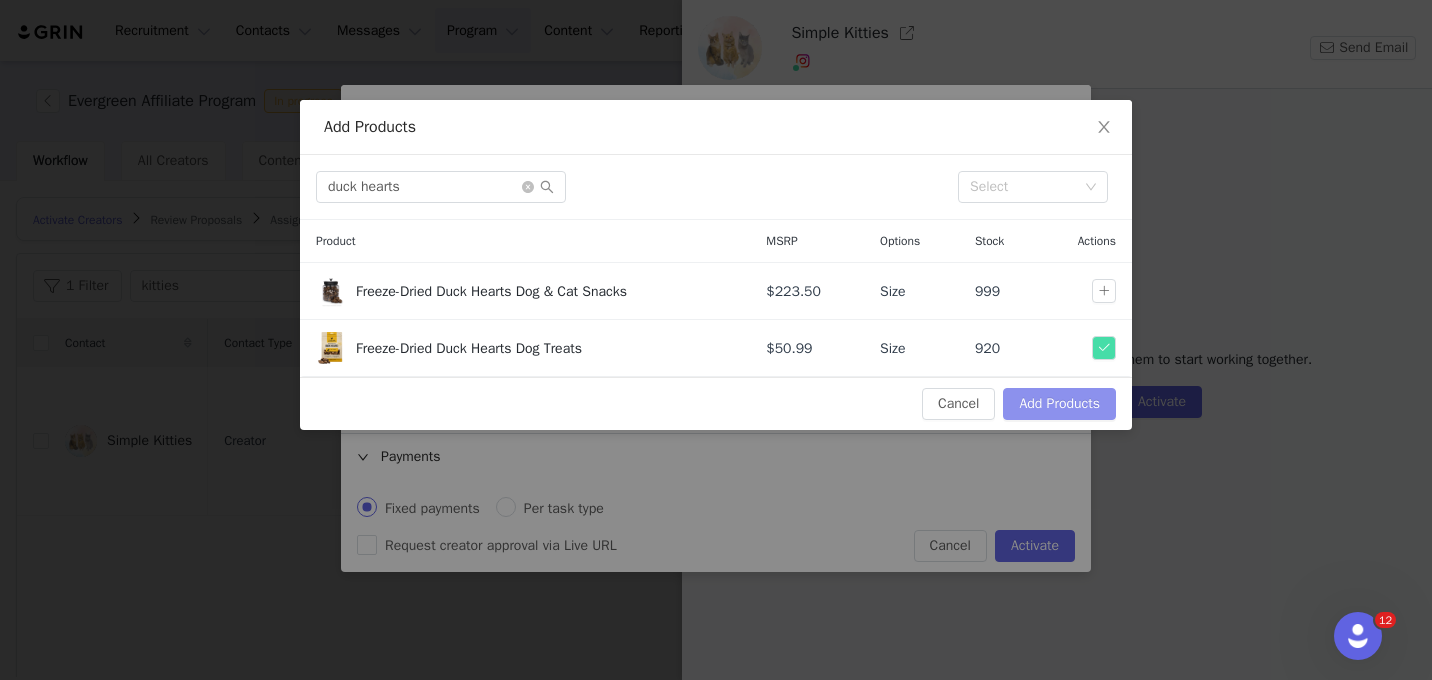 click on "Add Products" at bounding box center (1059, 404) 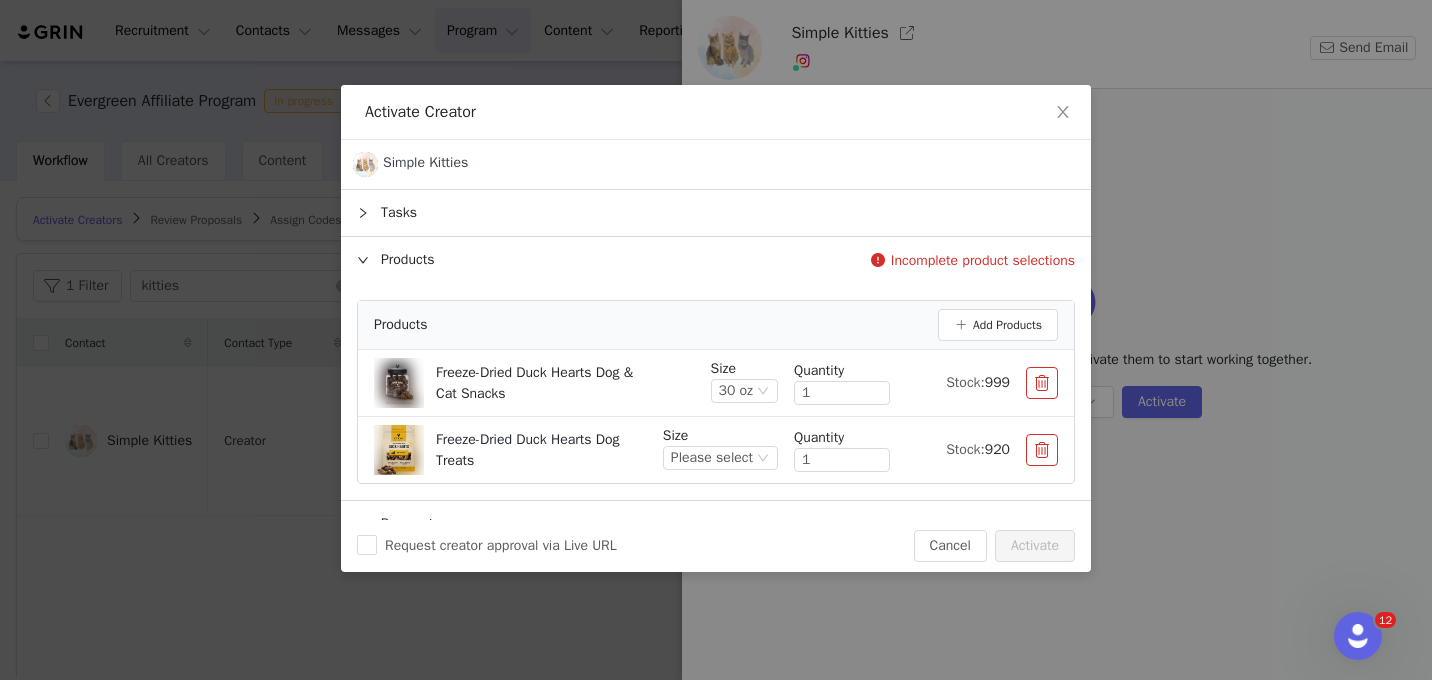click on "Size Please select" at bounding box center (720, 449) 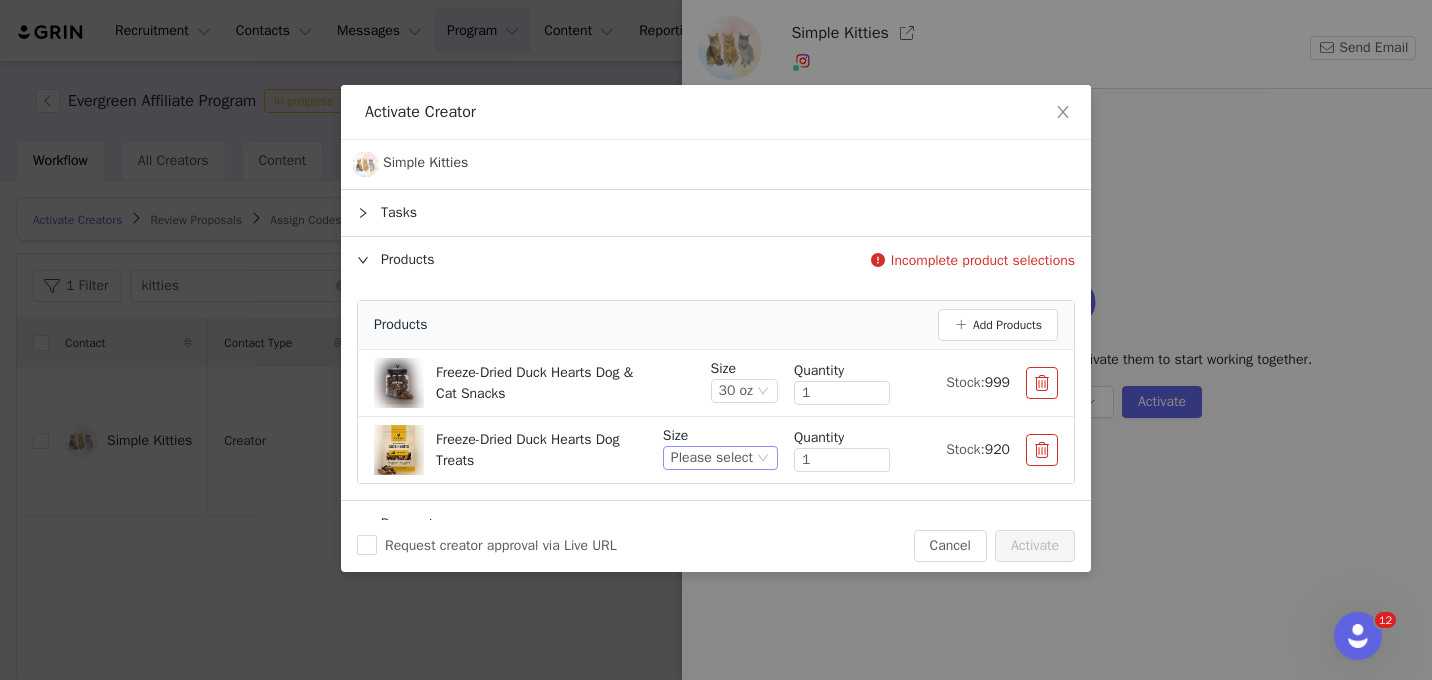 click on "Please select" at bounding box center [712, 458] 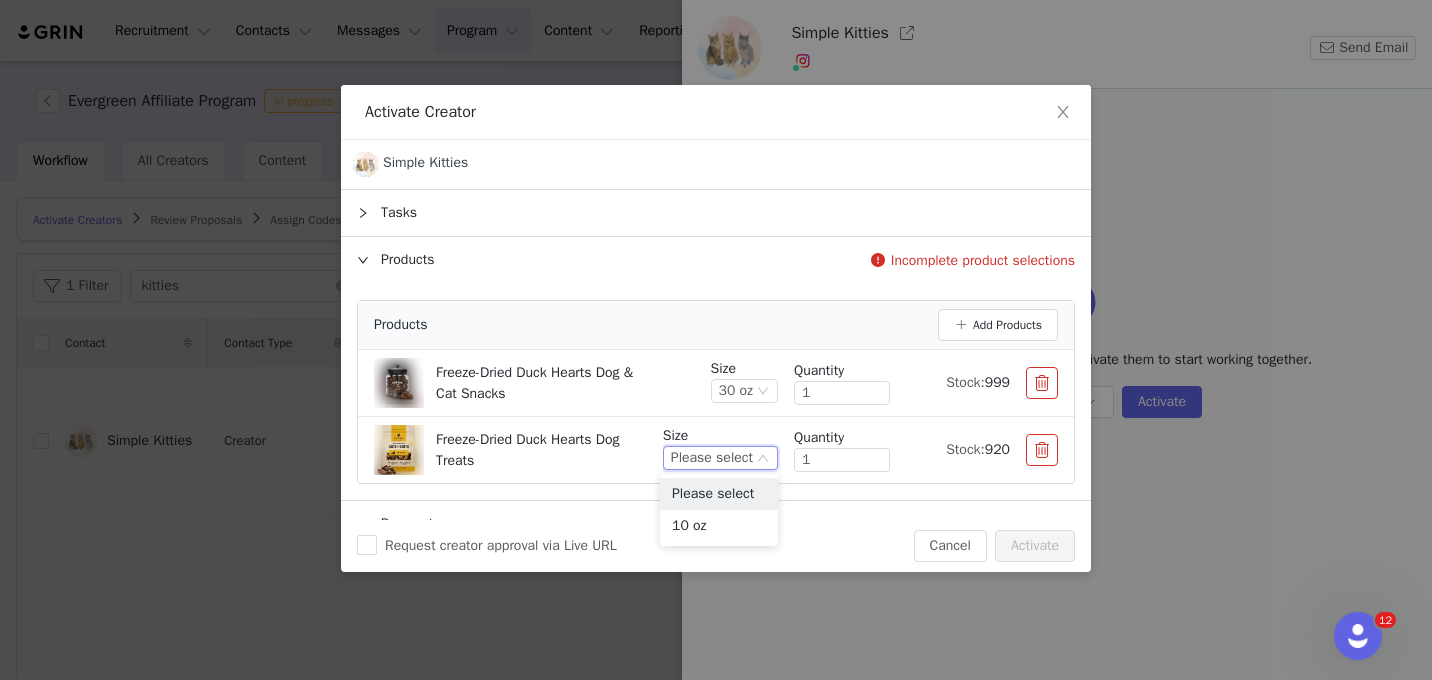 click on "Freeze-Dried Duck Hearts Dog & Cat Snacks" at bounding box center [538, 383] 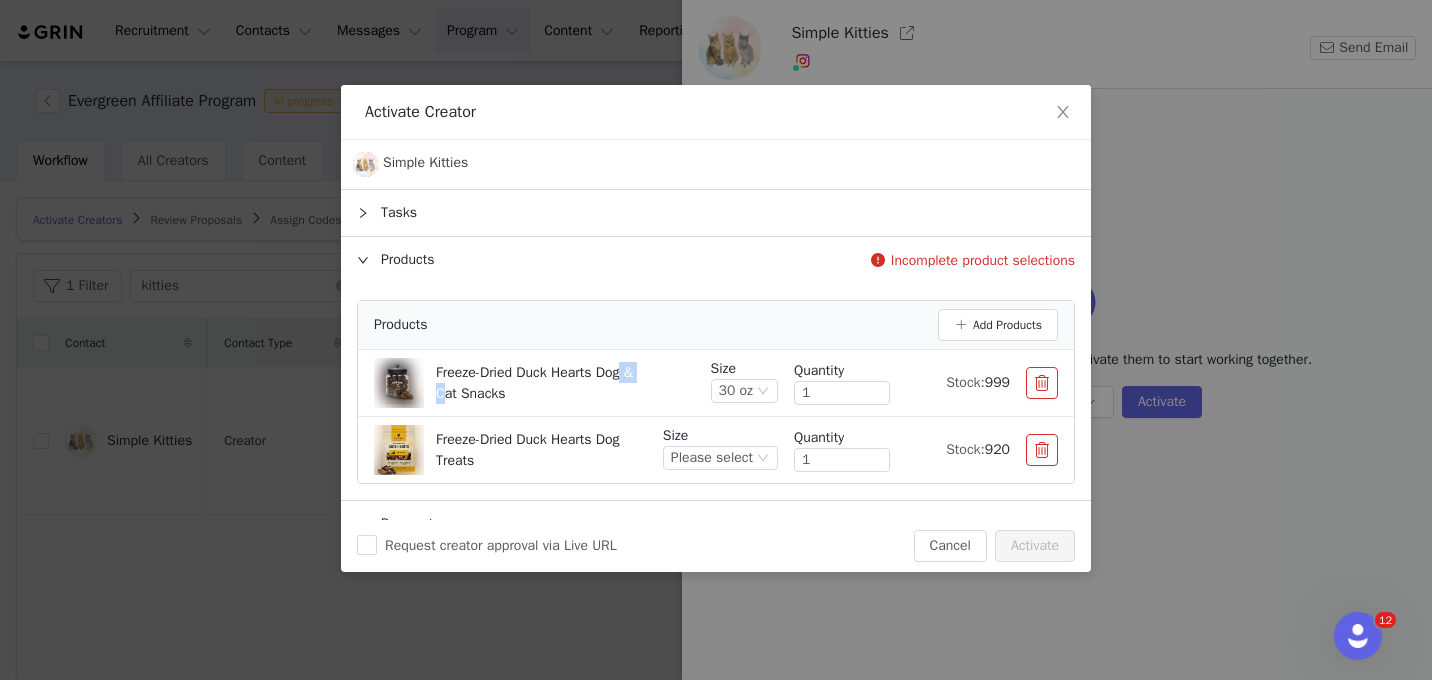 drag, startPoint x: 642, startPoint y: 374, endPoint x: 458, endPoint y: 398, distance: 185.55861 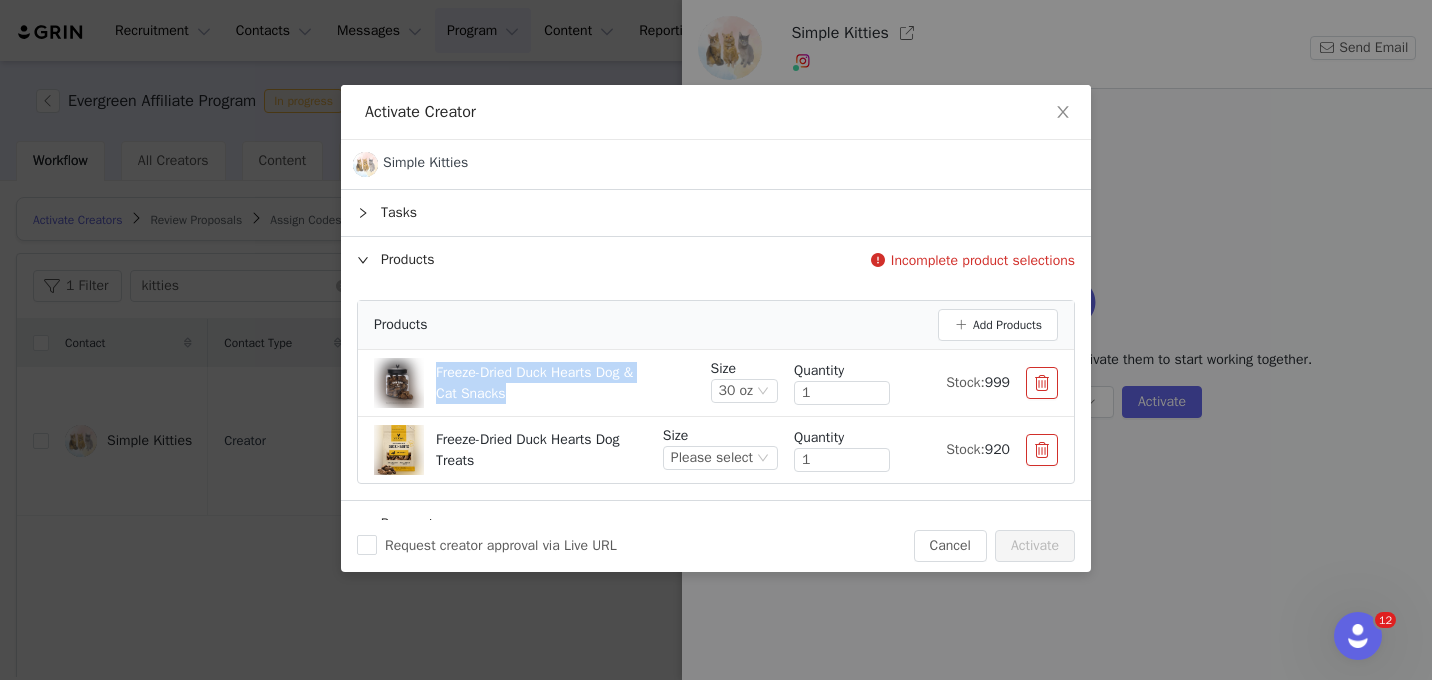 drag, startPoint x: 546, startPoint y: 399, endPoint x: 434, endPoint y: 367, distance: 116.48176 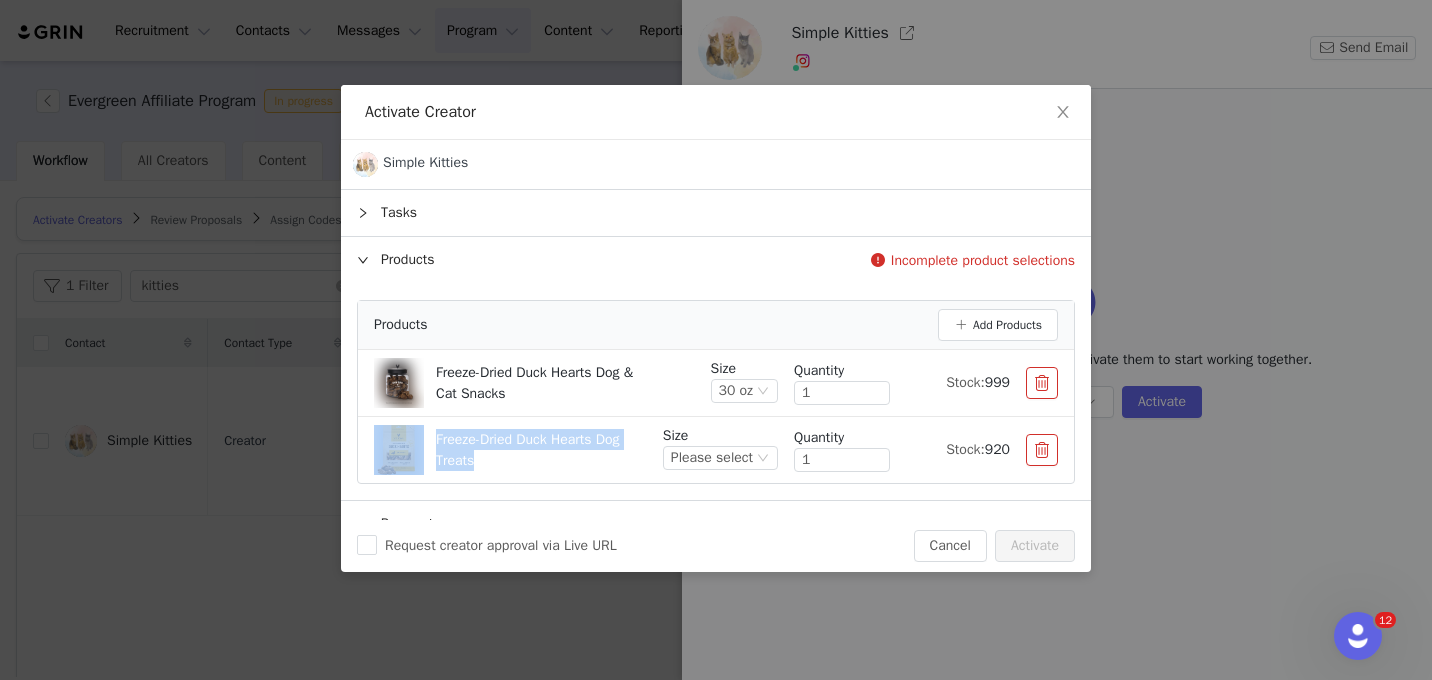 drag, startPoint x: 500, startPoint y: 468, endPoint x: 426, endPoint y: 430, distance: 83.18654 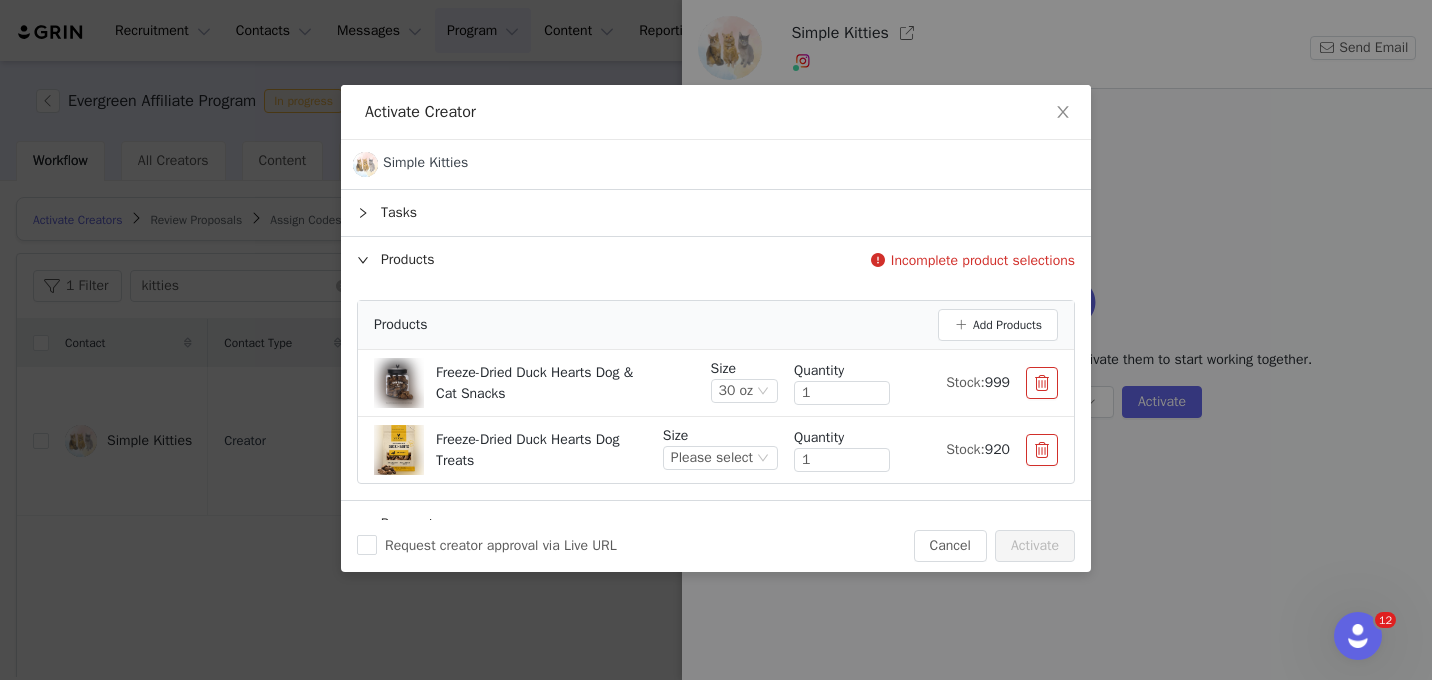 click on "Freeze-Dried Duck Hearts Dog Treats" at bounding box center (510, 450) 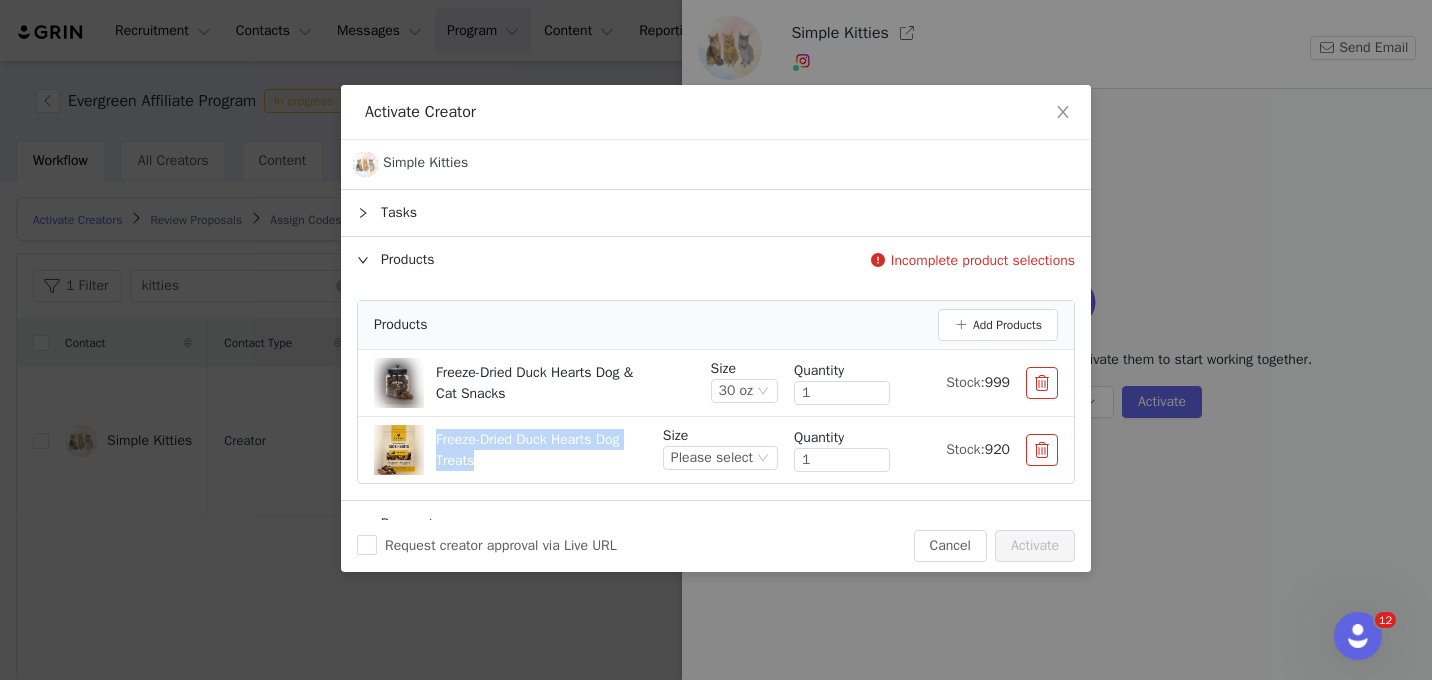 drag, startPoint x: 438, startPoint y: 434, endPoint x: 485, endPoint y: 461, distance: 54.20332 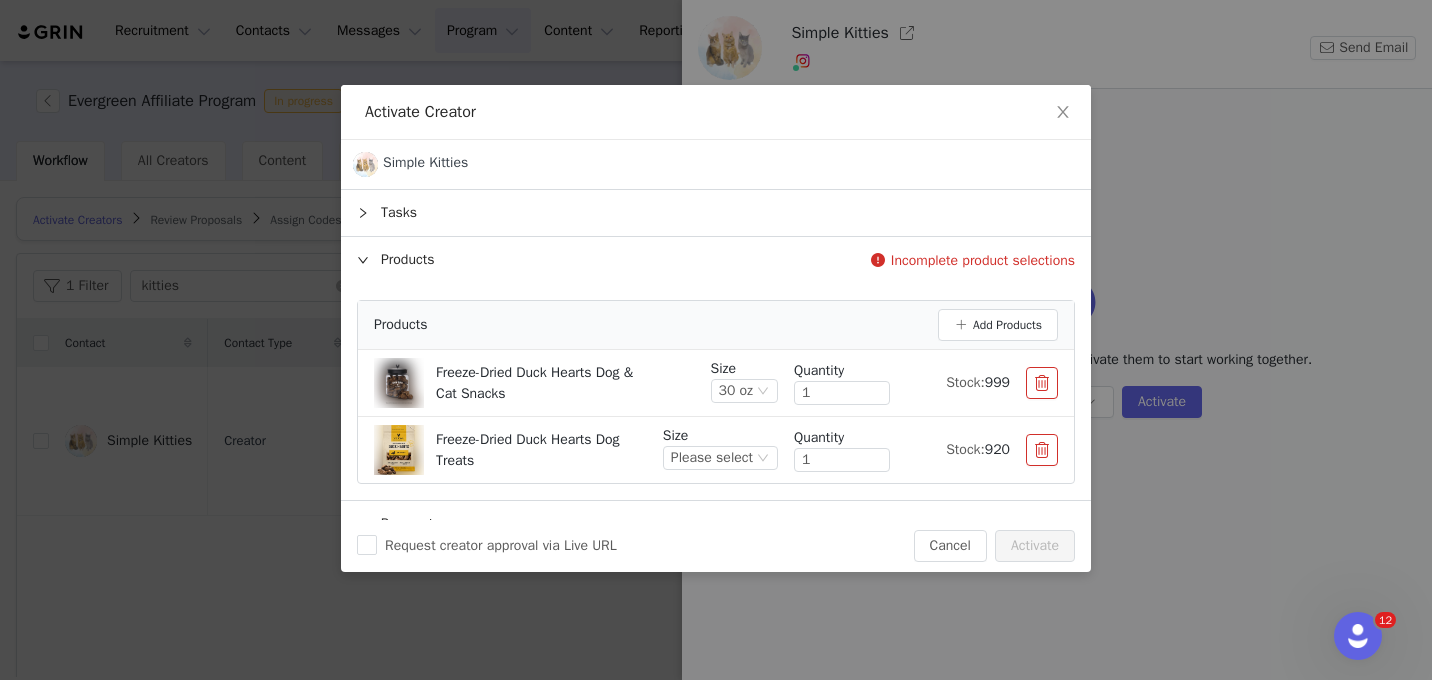 click on "Activate Creator  Simple Kitties
1 of 1
Tasks   Incomplete product selections       Products Products     Add Products   Freeze-Dried Duck Hearts Dog & Cat Snacks     Size 30 oz Quantity 1  Stock:  999   Freeze-Dried Duck Hearts Dog Treats     Size Please select Quantity 1  Stock:  920     Payments  Fixed payments   Per task type      Payment Amount (must enter at least 1 payment)     Payment up front $   Payment upon completion of tasks $       Content Rights     Internal Notes          Request creator approval via Live URL      Cancel Activate" at bounding box center [716, 340] 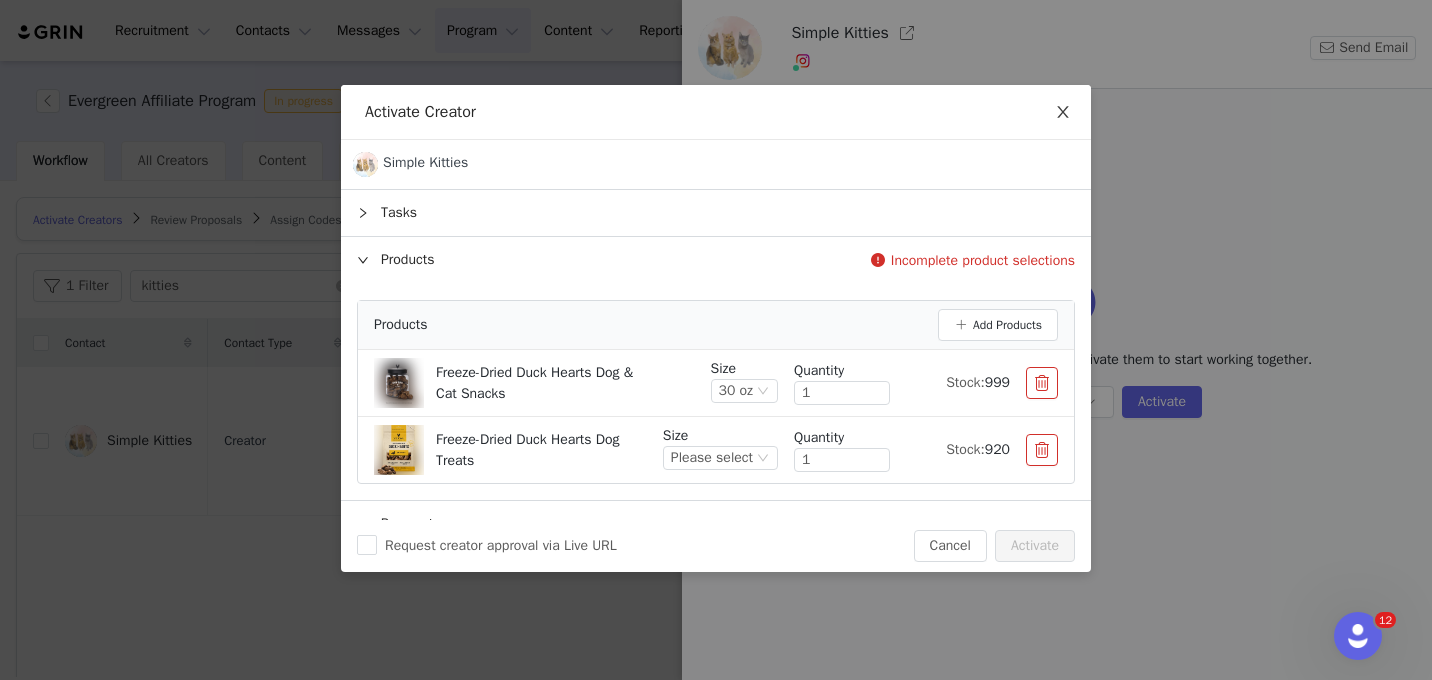 click at bounding box center (1063, 113) 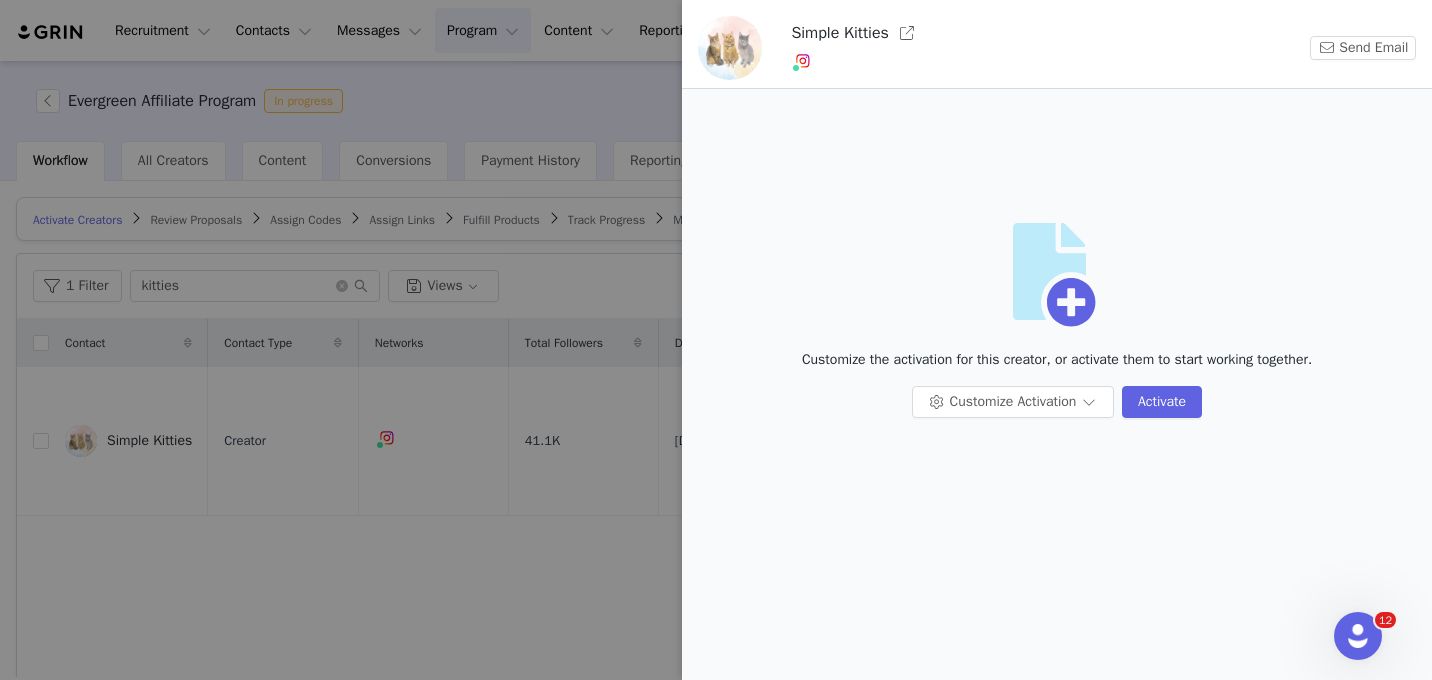 click at bounding box center [716, 340] 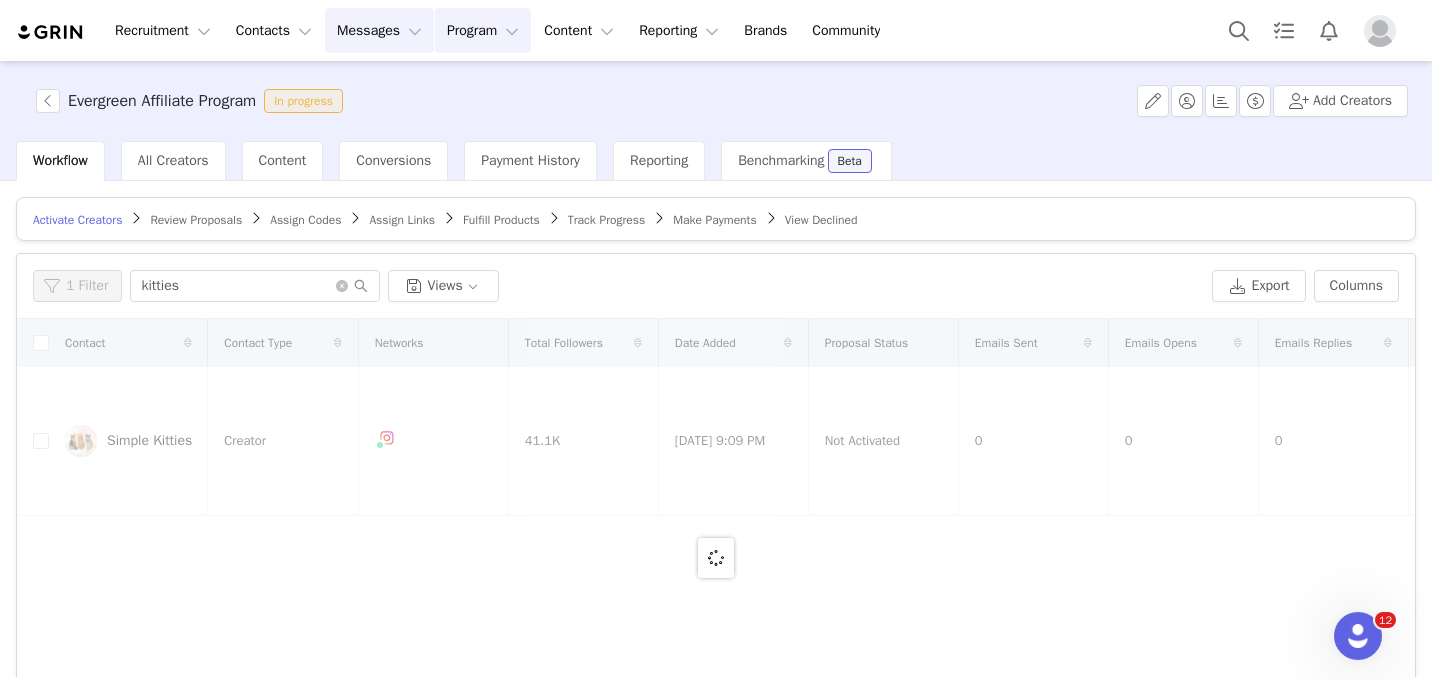 click on "Messages Messages" at bounding box center (379, 30) 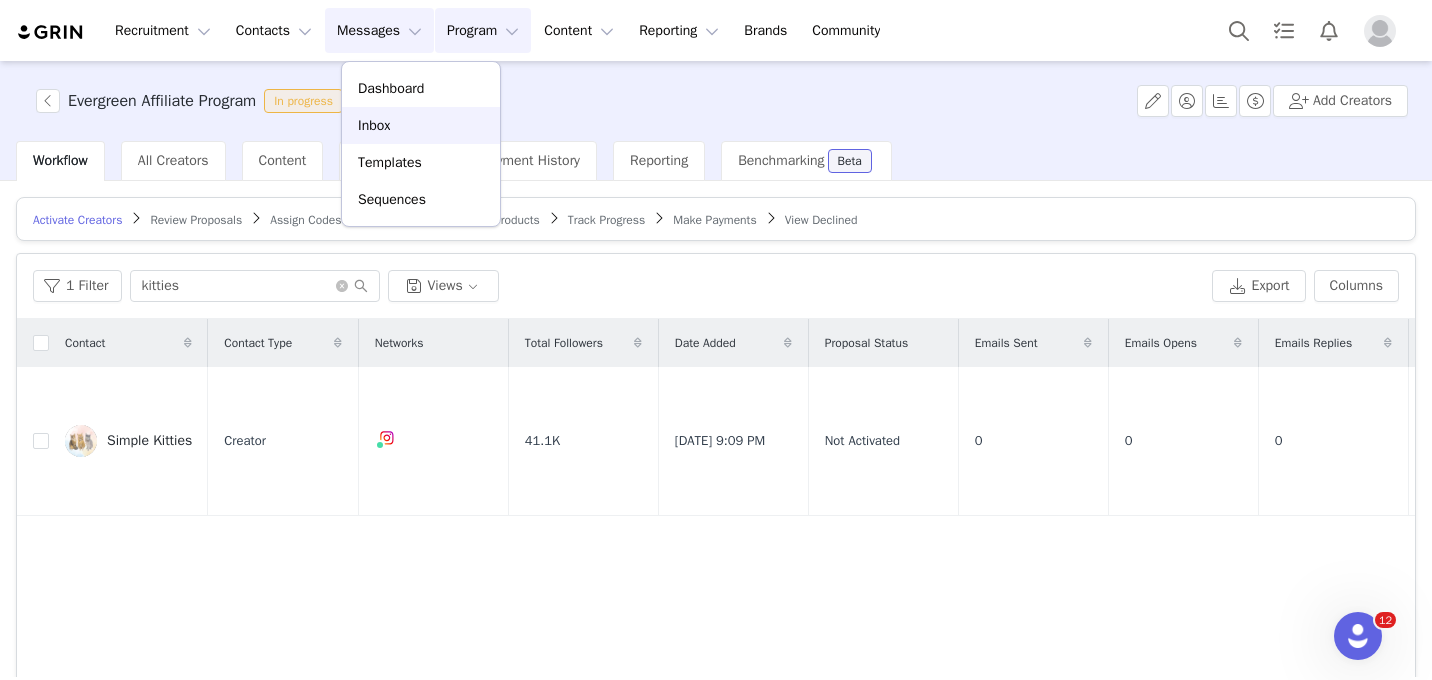 click on "Inbox" at bounding box center [421, 125] 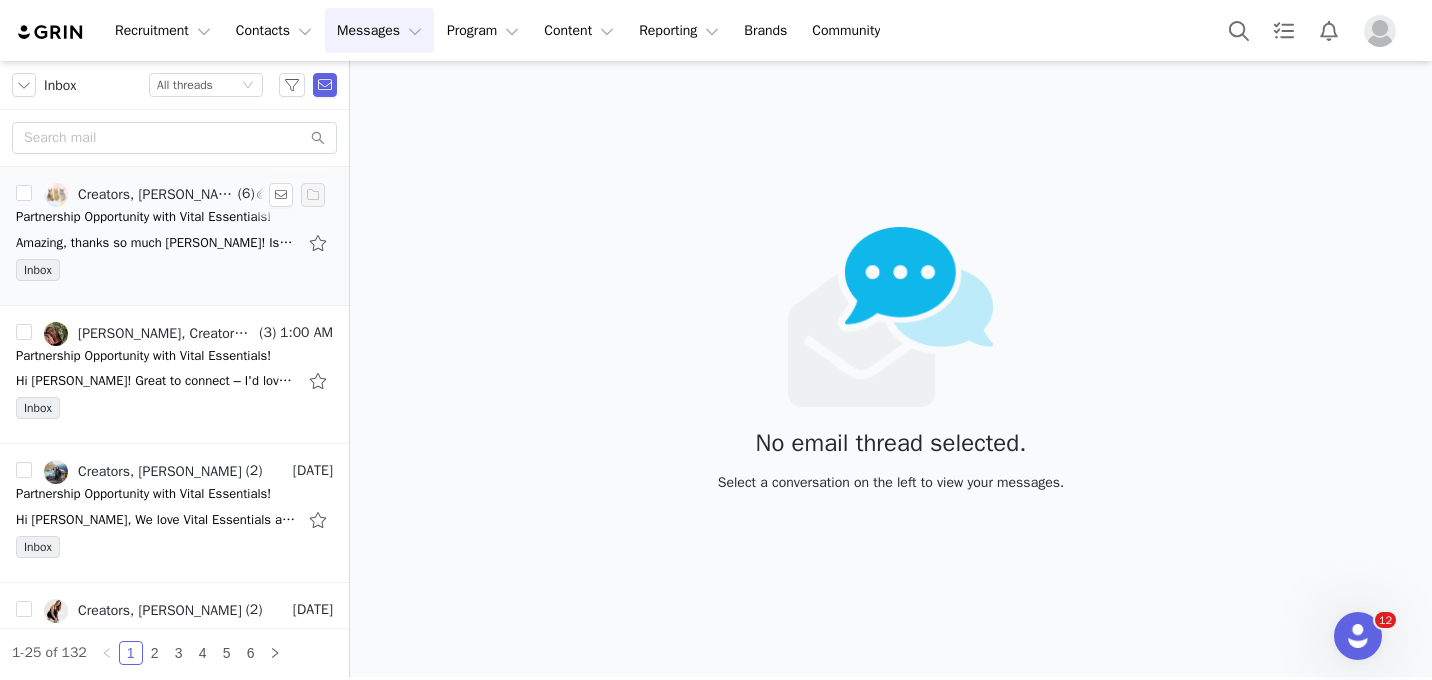 click on "Amazing, thanks so much [PERSON_NAME]! Is there any way to receive the duck hearts? I'm seeing that they're valued at 50.99. It also looks like I'm only able to select 2 products max?
I don't think I'll have time to complete the Amazon Prime Day campaign with" at bounding box center (156, 243) 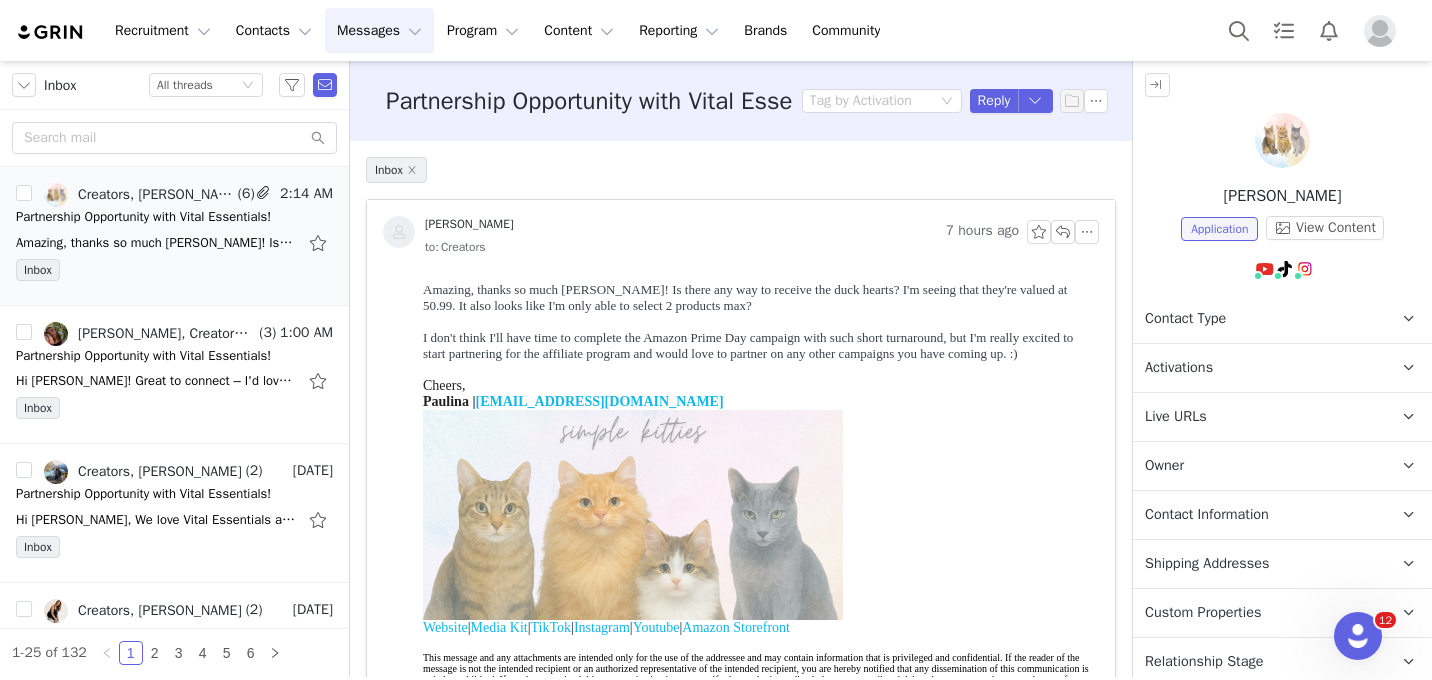 scroll, scrollTop: 0, scrollLeft: 0, axis: both 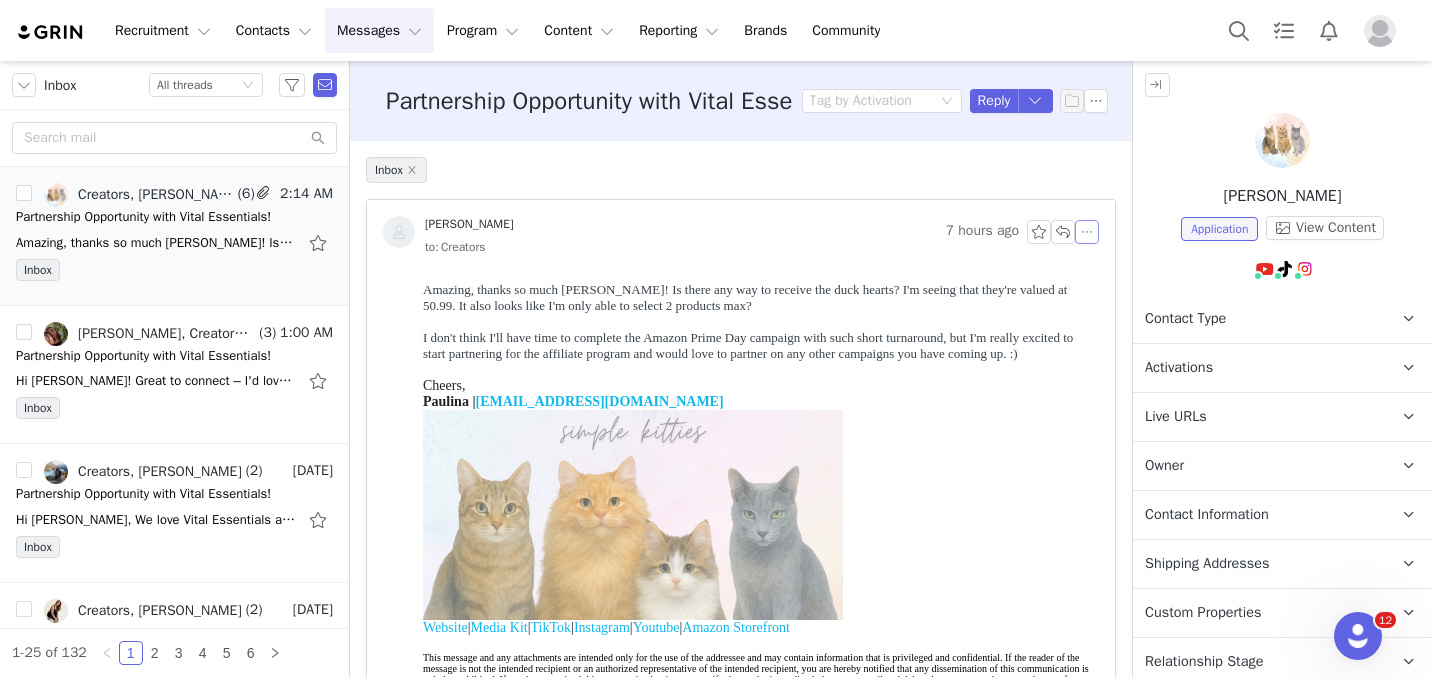 click at bounding box center [1087, 232] 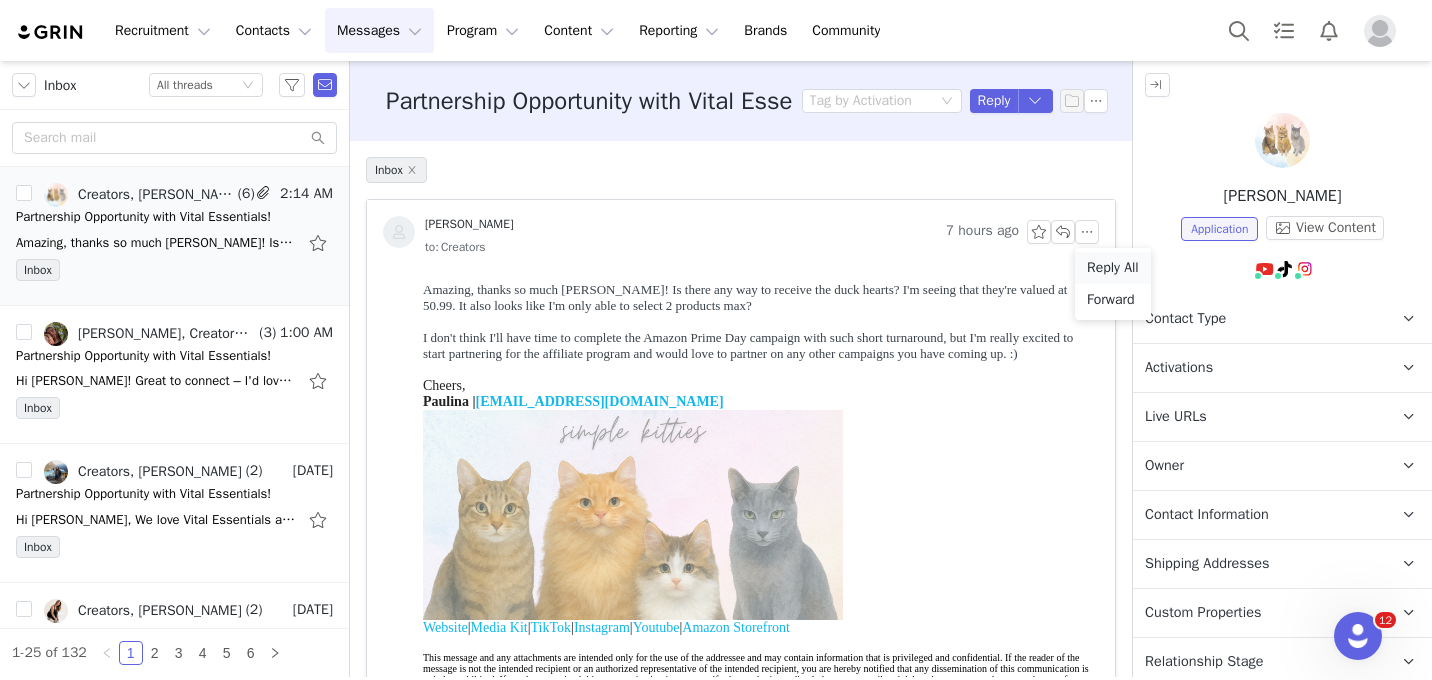click on "Reply All" at bounding box center (1113, 268) 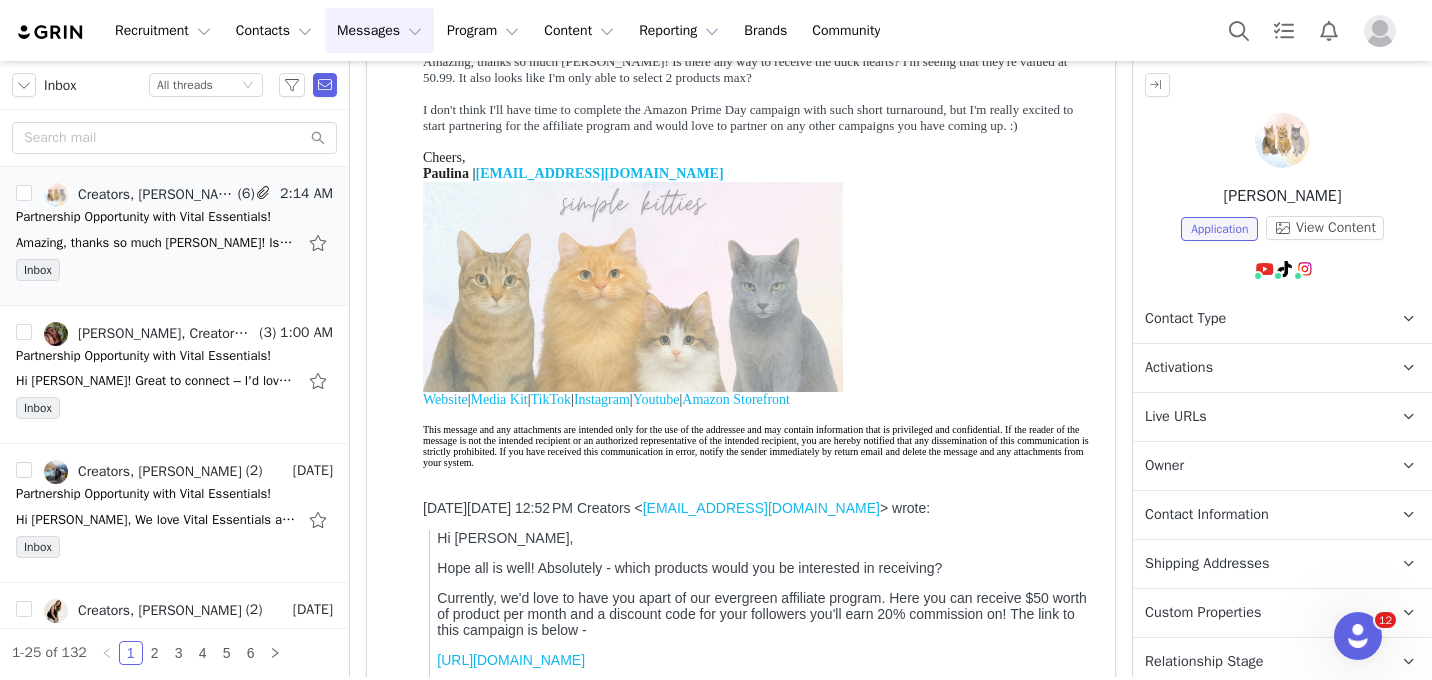scroll, scrollTop: 818, scrollLeft: 0, axis: vertical 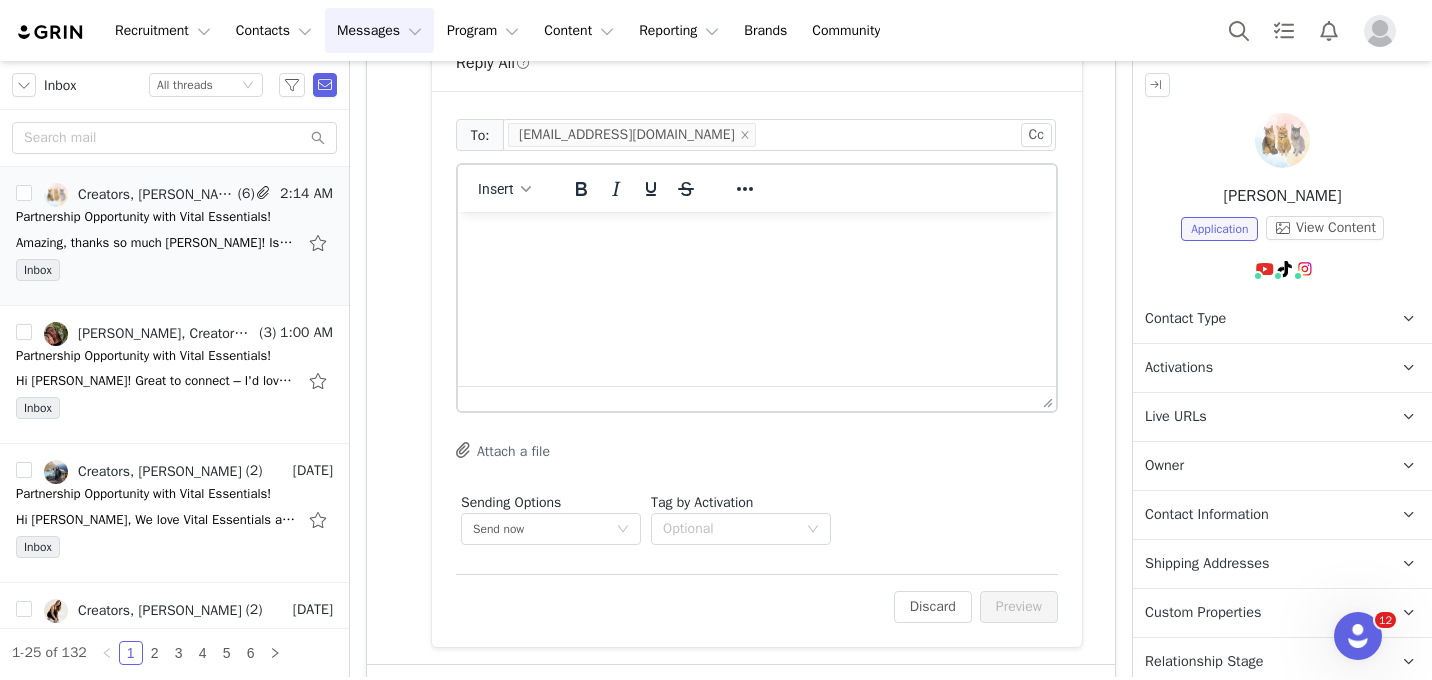 click at bounding box center [757, 239] 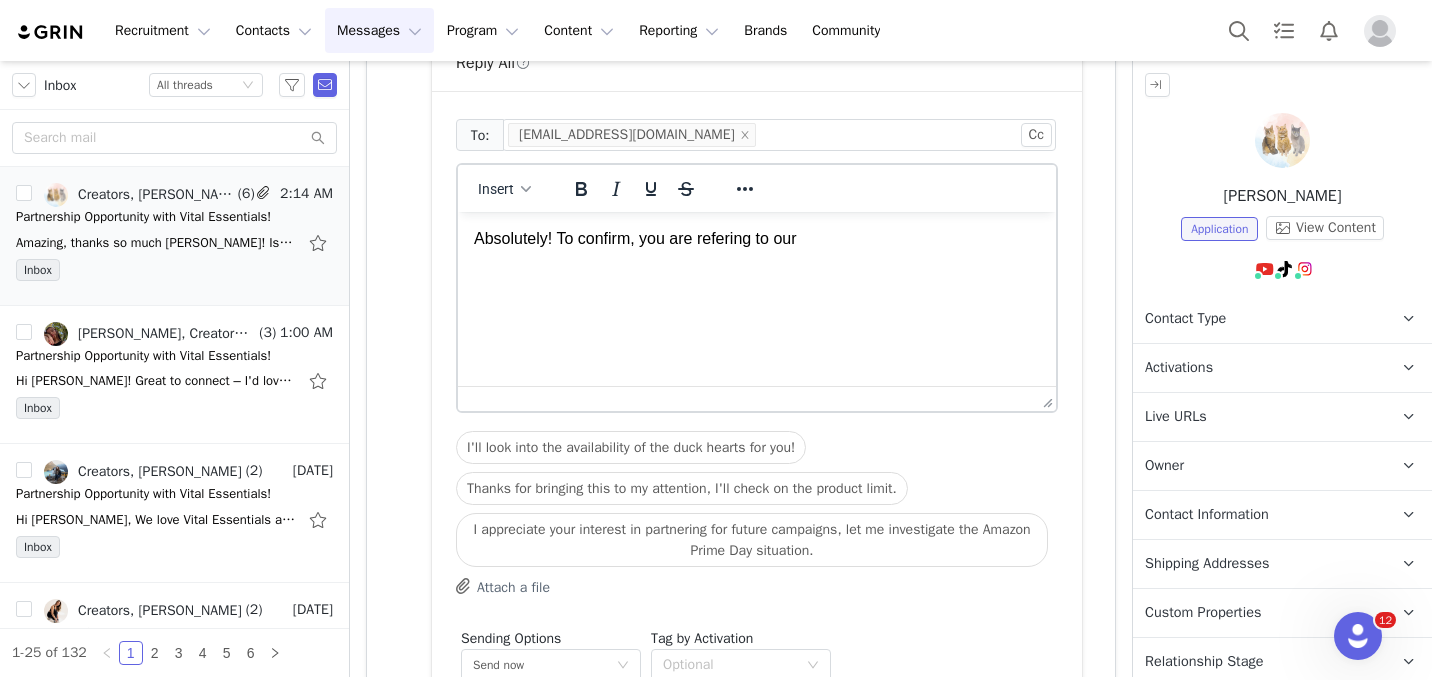 click on "Absolutely! To confirm, you are refering to our" at bounding box center [757, 239] 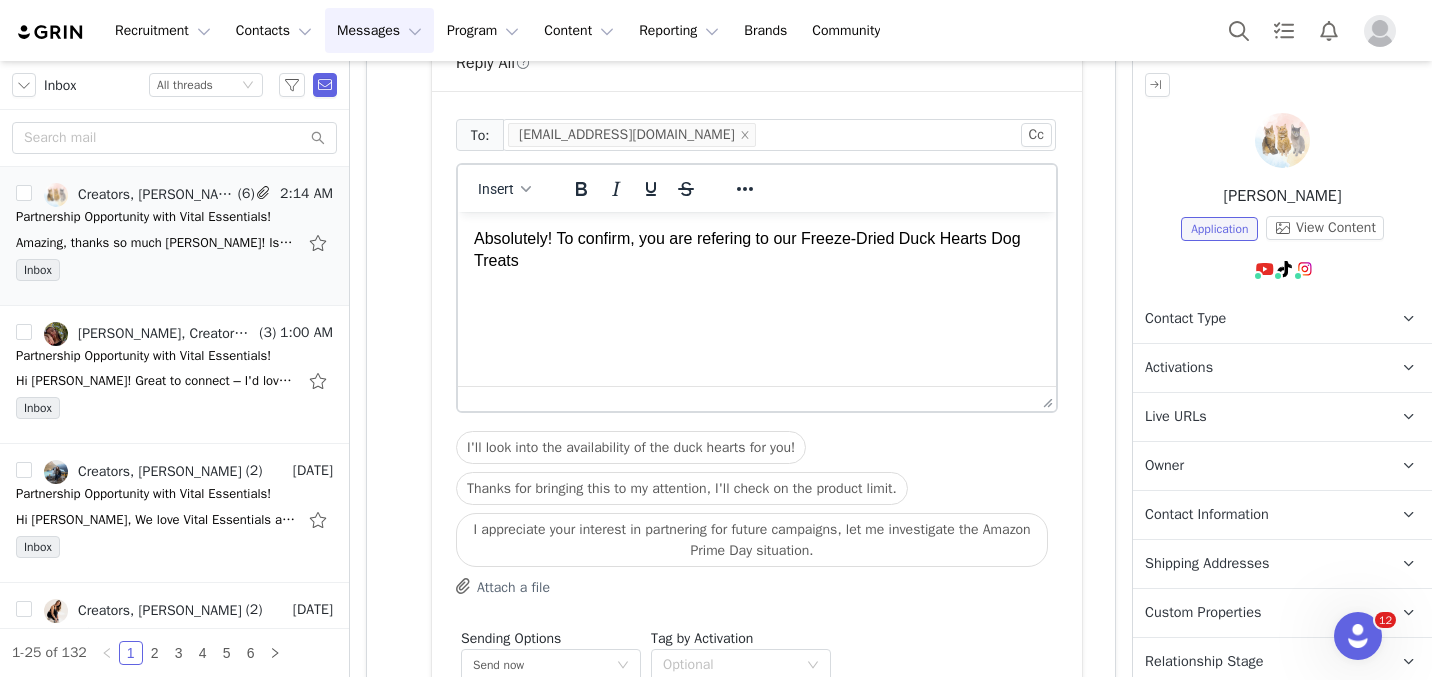 click on "Absolutely! To confirm, you are refering to our Freeze-Dried Duck Hearts Dog Treats" at bounding box center [757, 250] 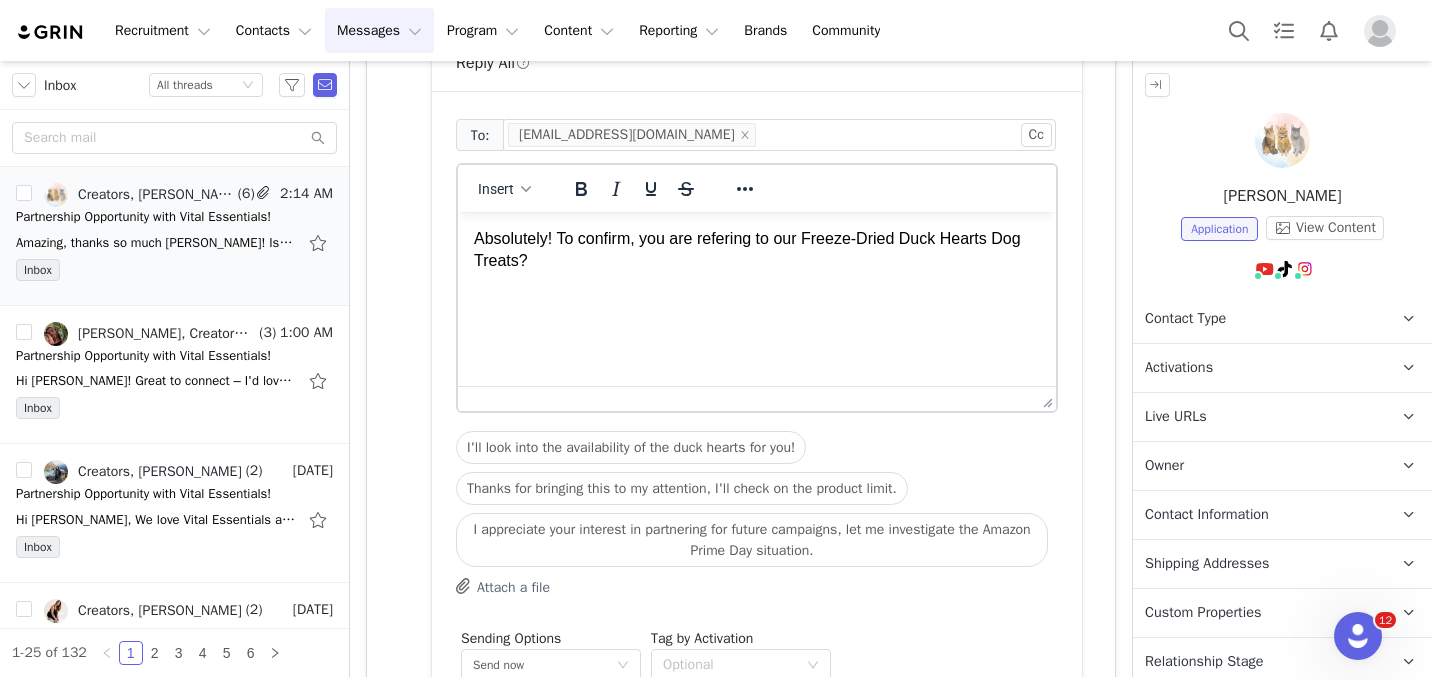 click on "Absolutely! To confirm, you are refering to our Freeze-Dried Duck Hearts Dog Treats?" at bounding box center (757, 250) 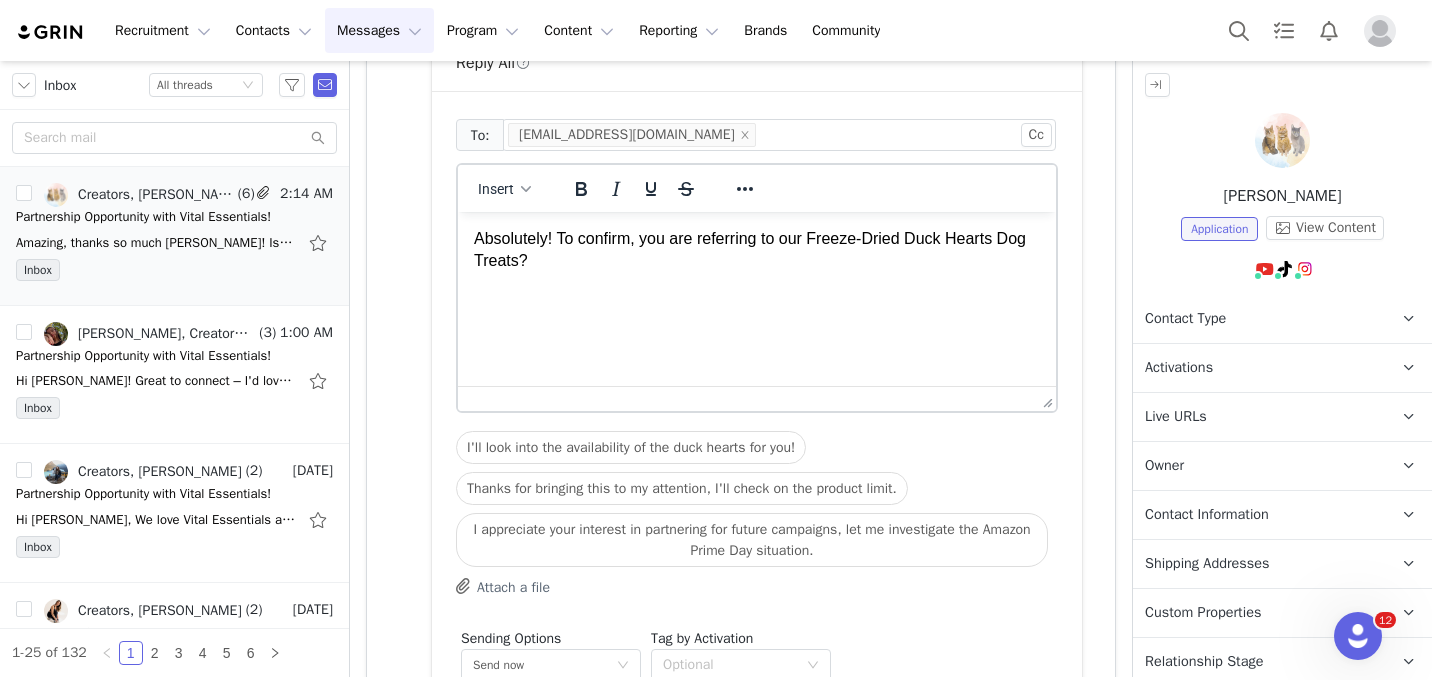 click on "Absolutely! To confirm, you are referring to our Freeze-Dried Duck Hearts Dog Treats?" at bounding box center [757, 250] 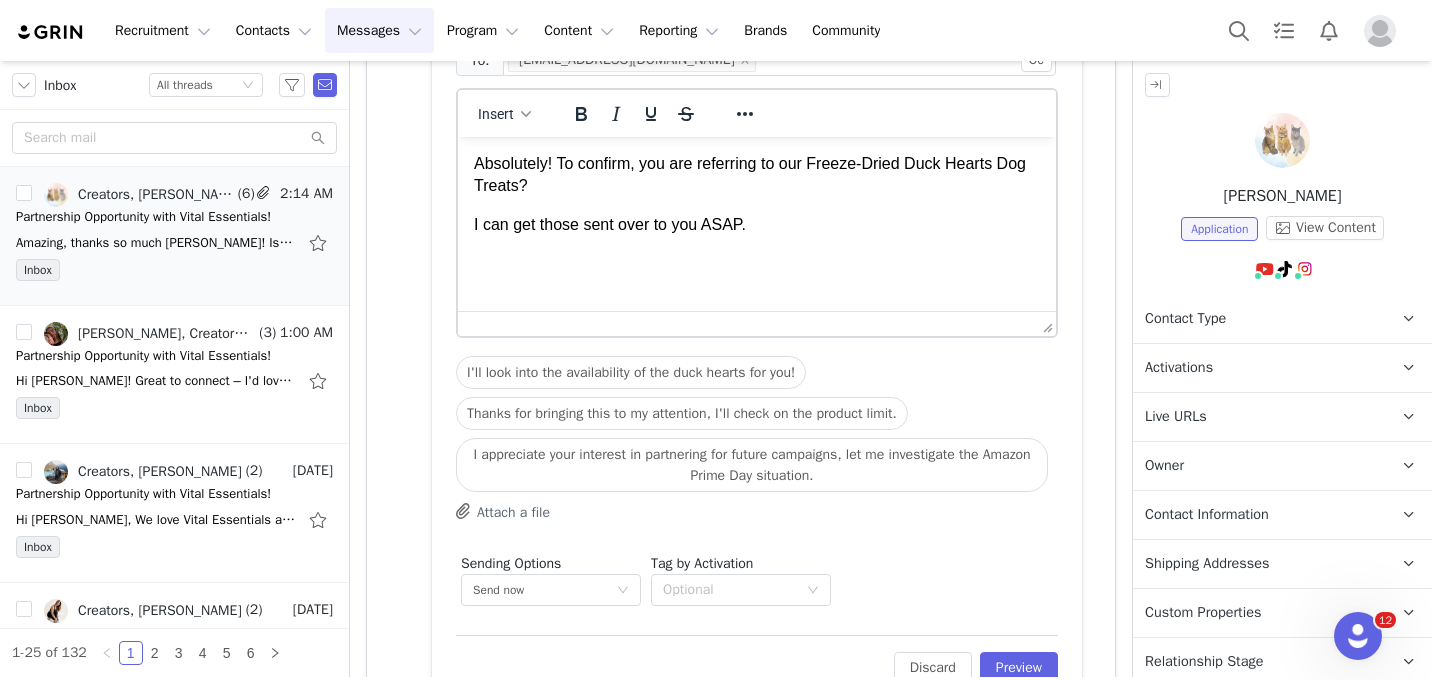 scroll, scrollTop: 1062, scrollLeft: 0, axis: vertical 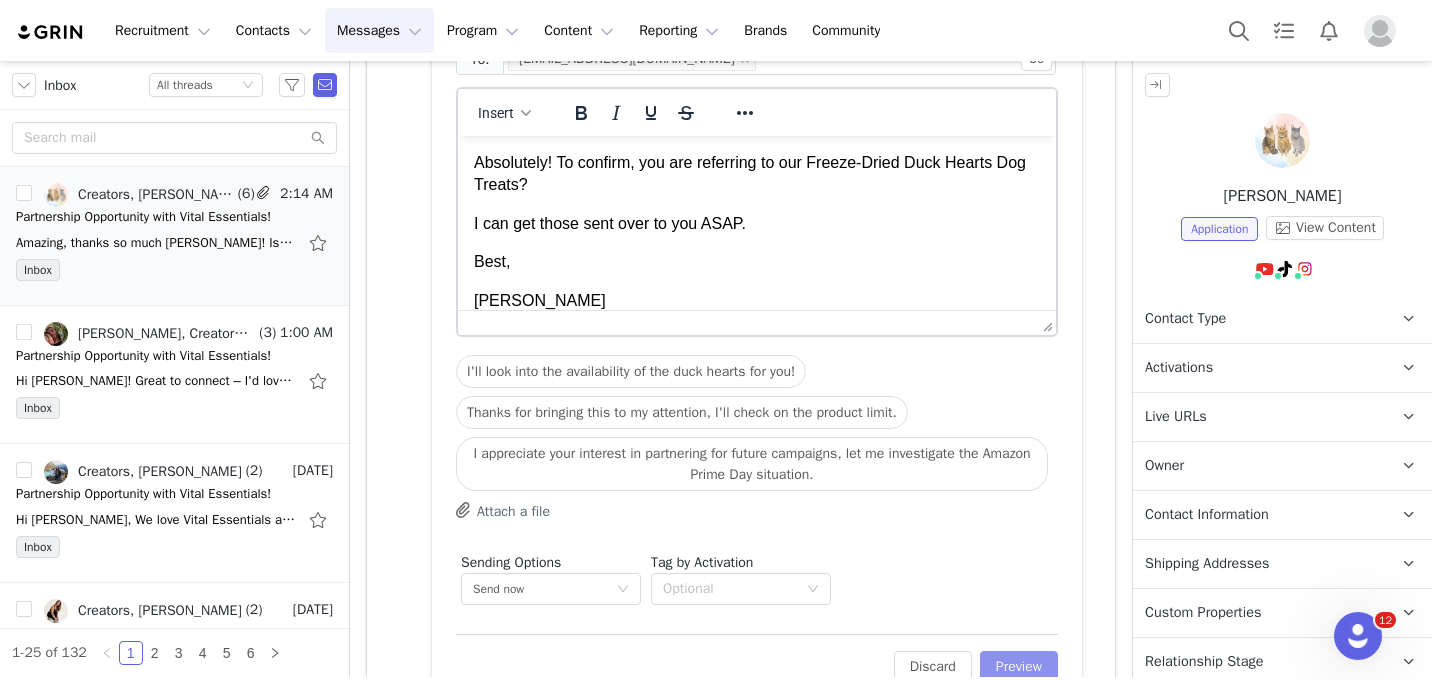 click on "Preview" at bounding box center (1019, 667) 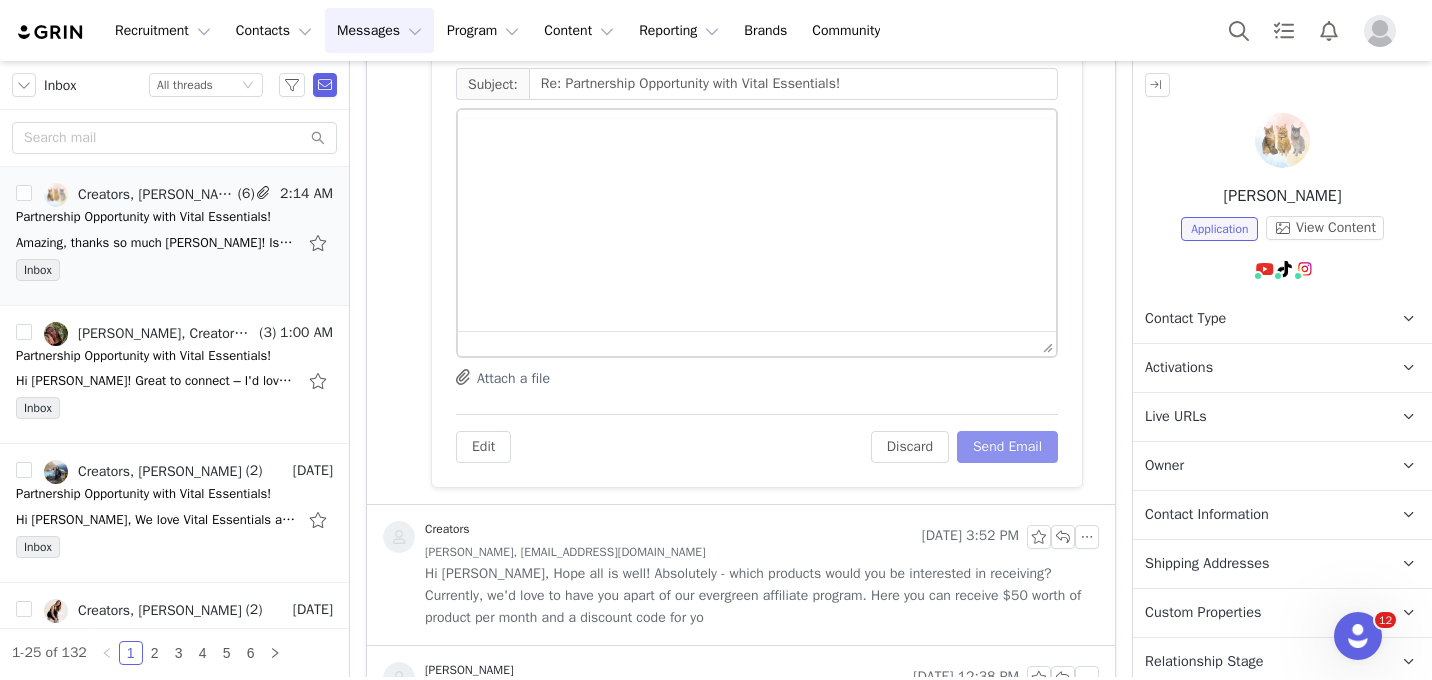 scroll, scrollTop: 842, scrollLeft: 0, axis: vertical 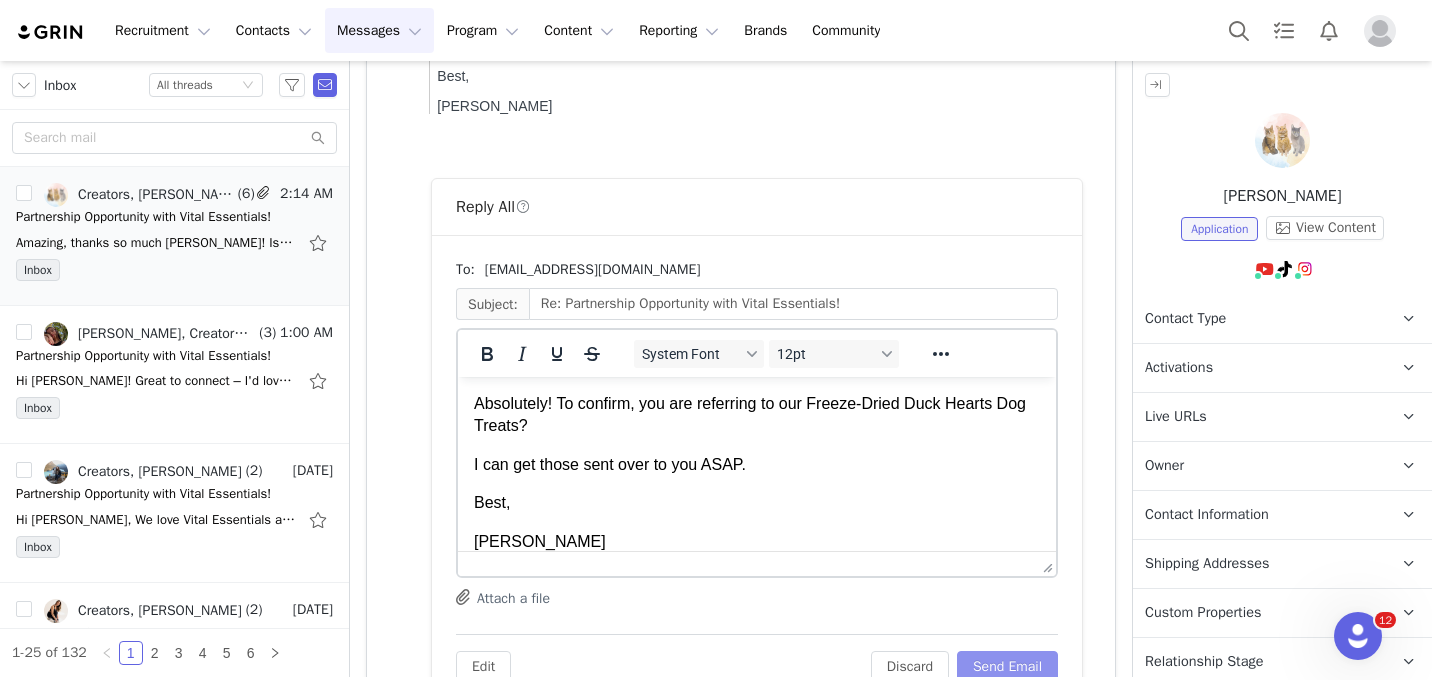 click on "Send Email" at bounding box center (1007, 667) 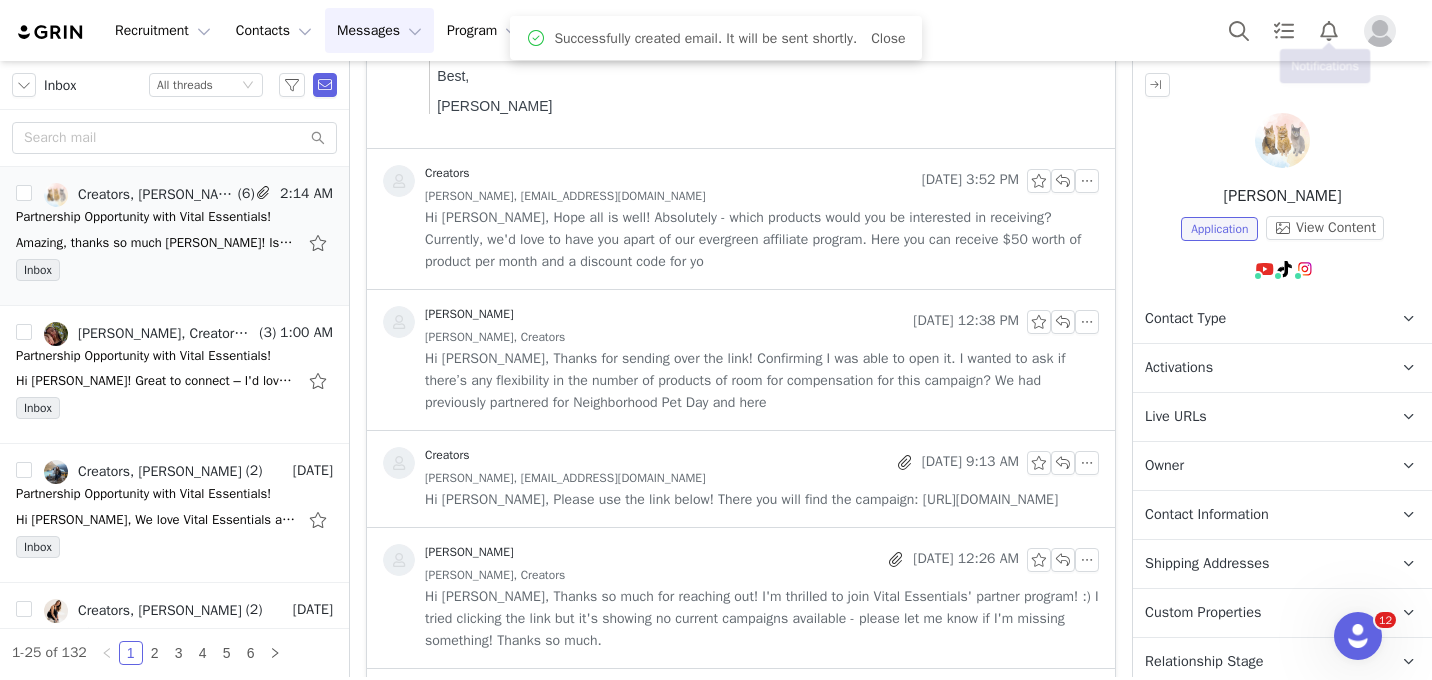 click at bounding box center [1316, 30] 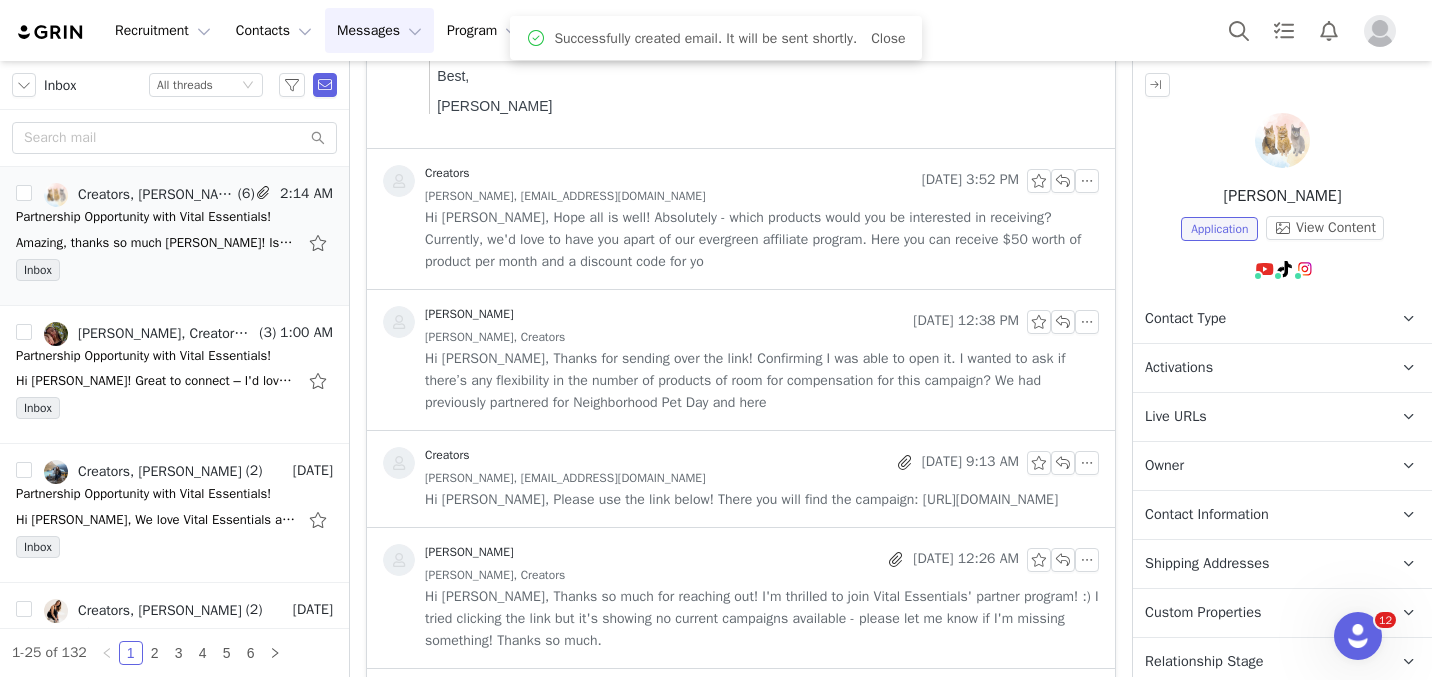 click at bounding box center (1380, 31) 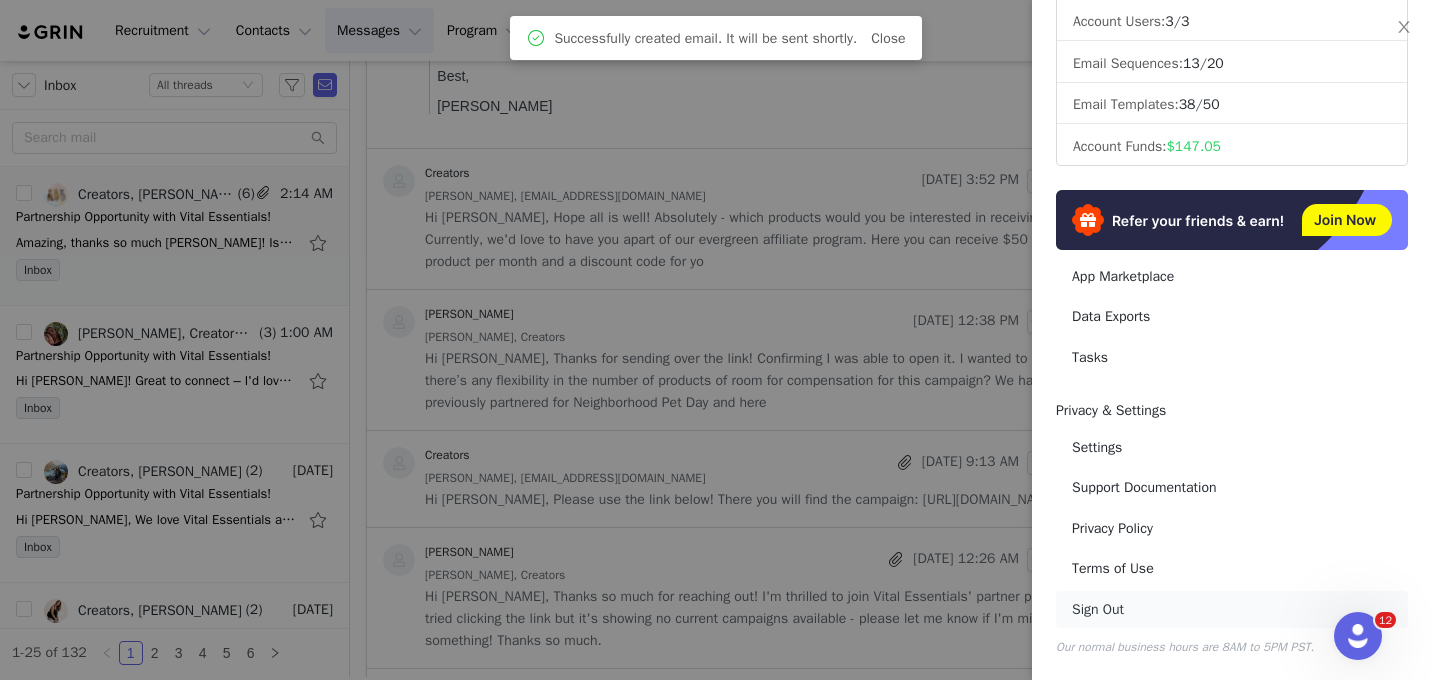 click on "Sign Out" at bounding box center [1232, 609] 